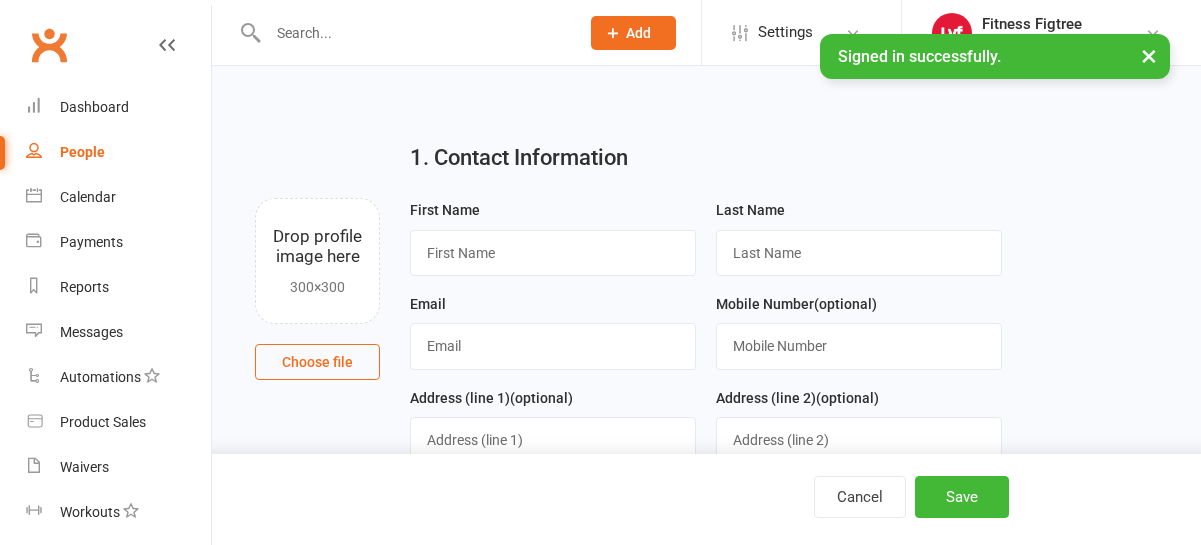 scroll, scrollTop: 0, scrollLeft: 0, axis: both 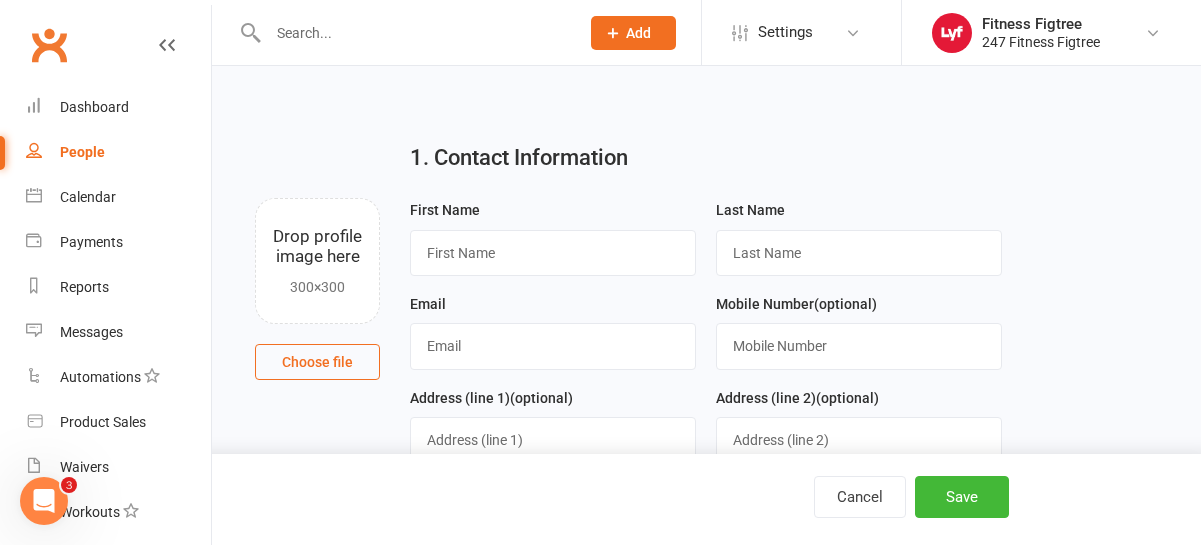 click at bounding box center (413, 33) 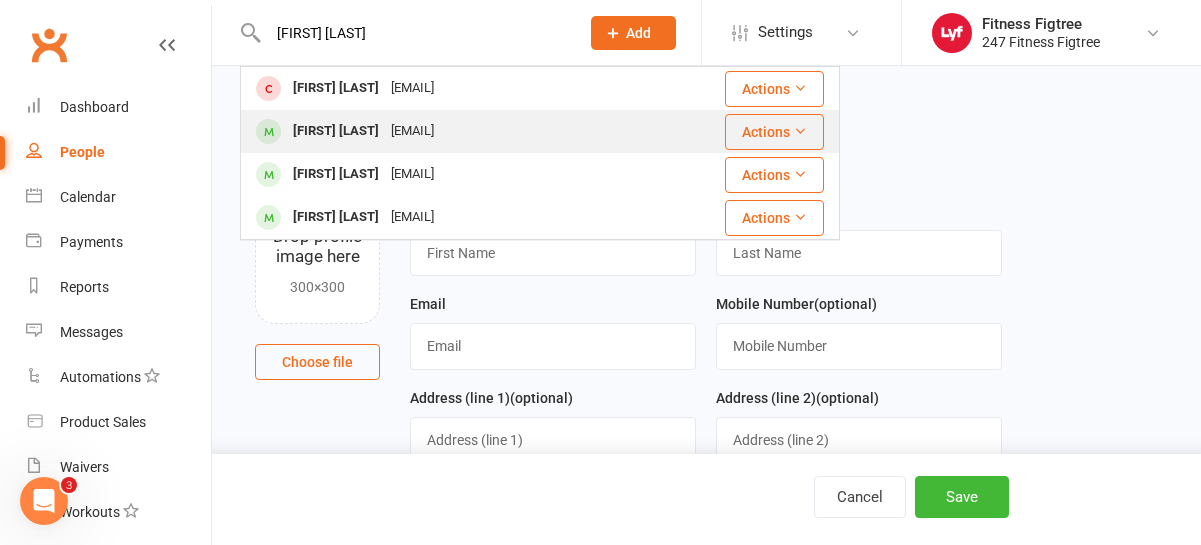 type on "[FIRST] [LAST]" 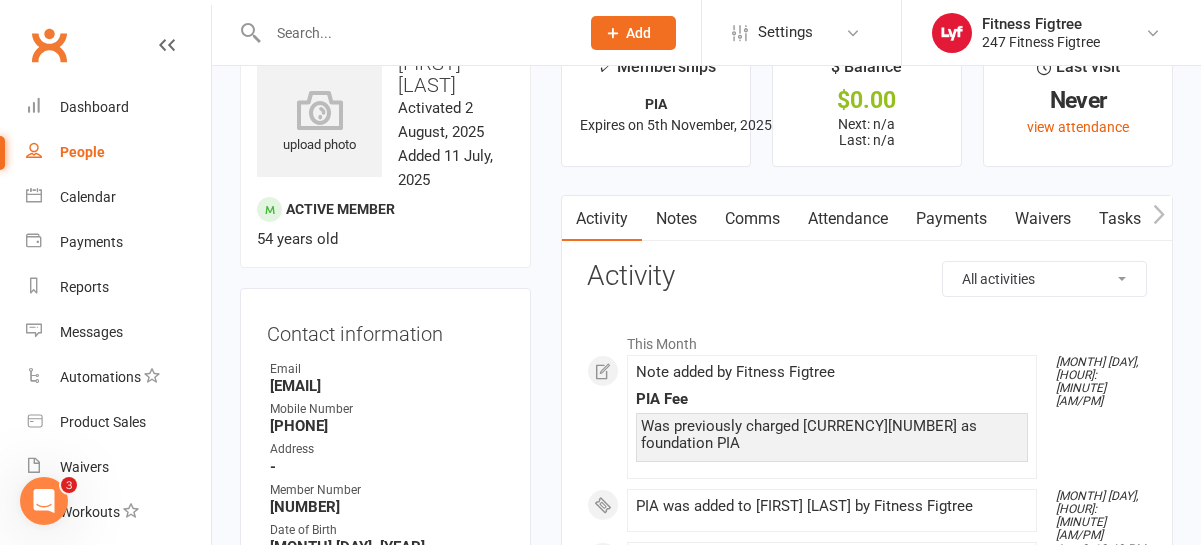 scroll, scrollTop: 0, scrollLeft: 0, axis: both 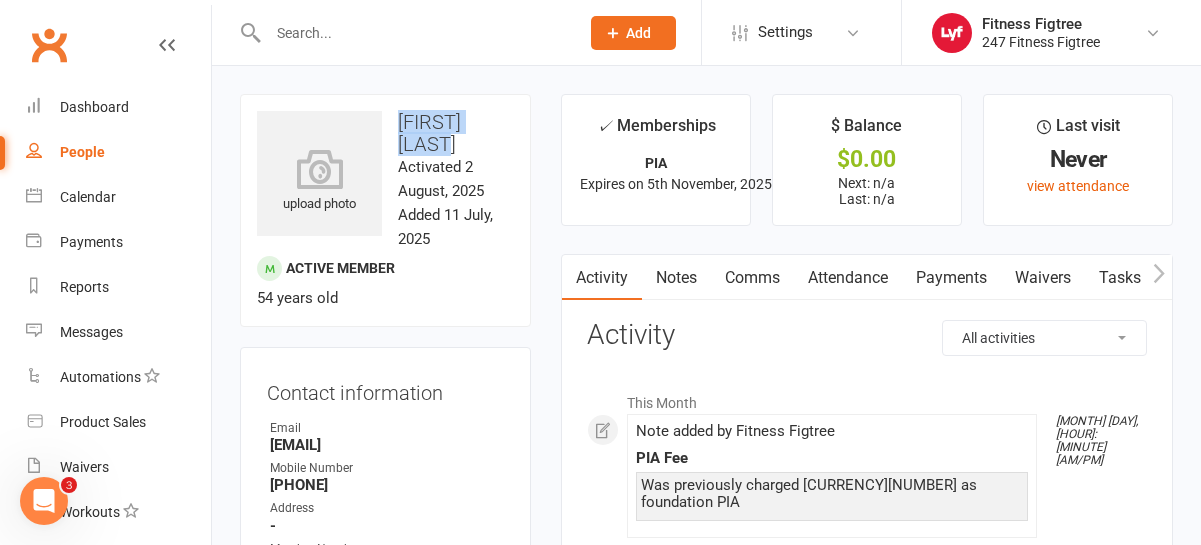 drag, startPoint x: 512, startPoint y: 114, endPoint x: 388, endPoint y: 113, distance: 124.004036 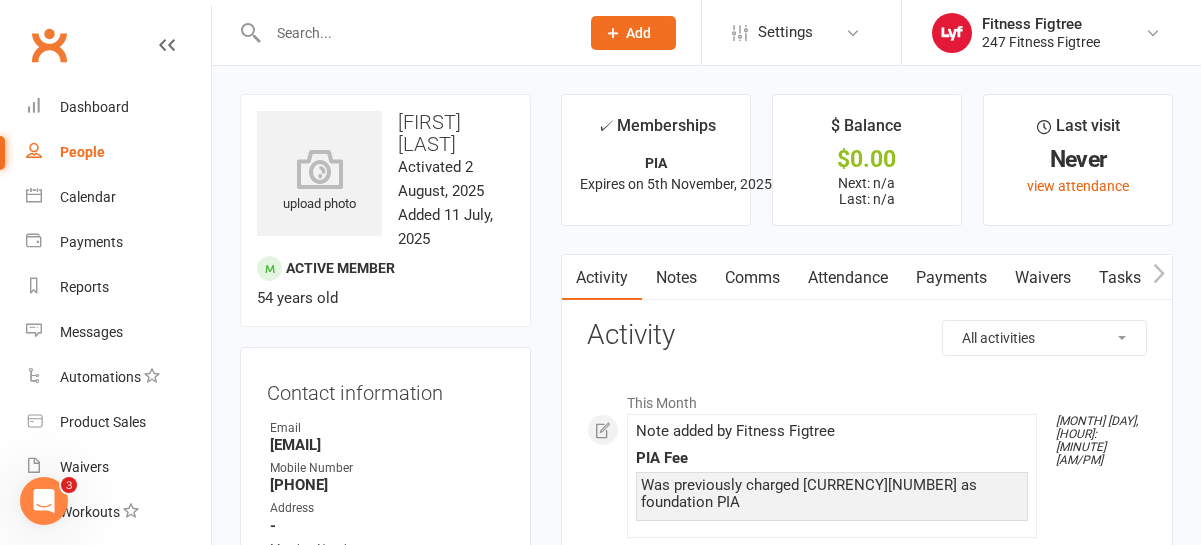 click at bounding box center [402, 32] 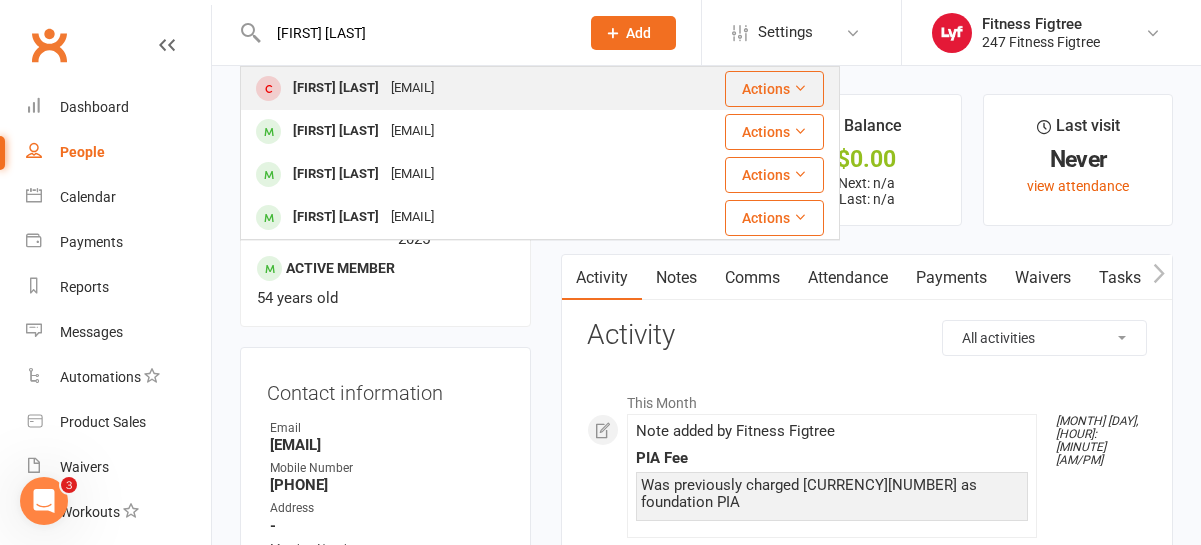 type on "[FIRST] [LAST]" 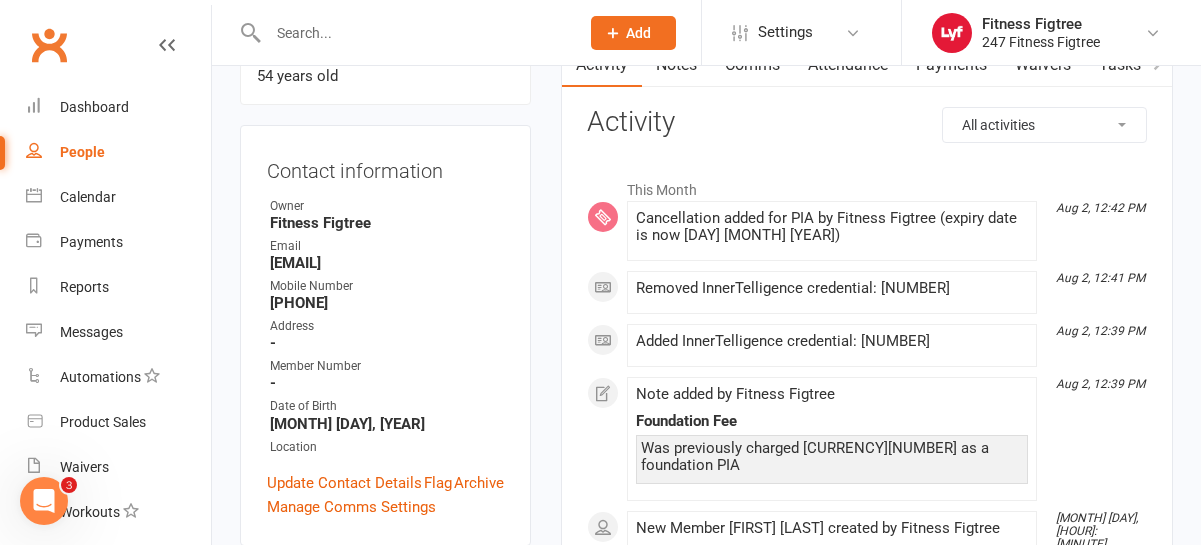 scroll, scrollTop: 0, scrollLeft: 0, axis: both 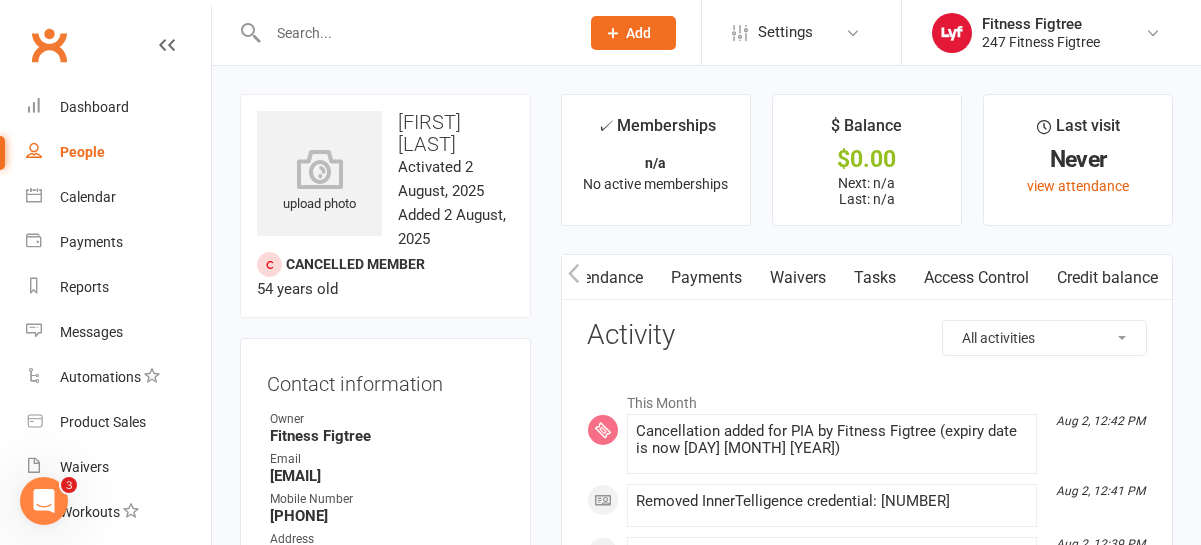 click on "Access Control" at bounding box center [976, 278] 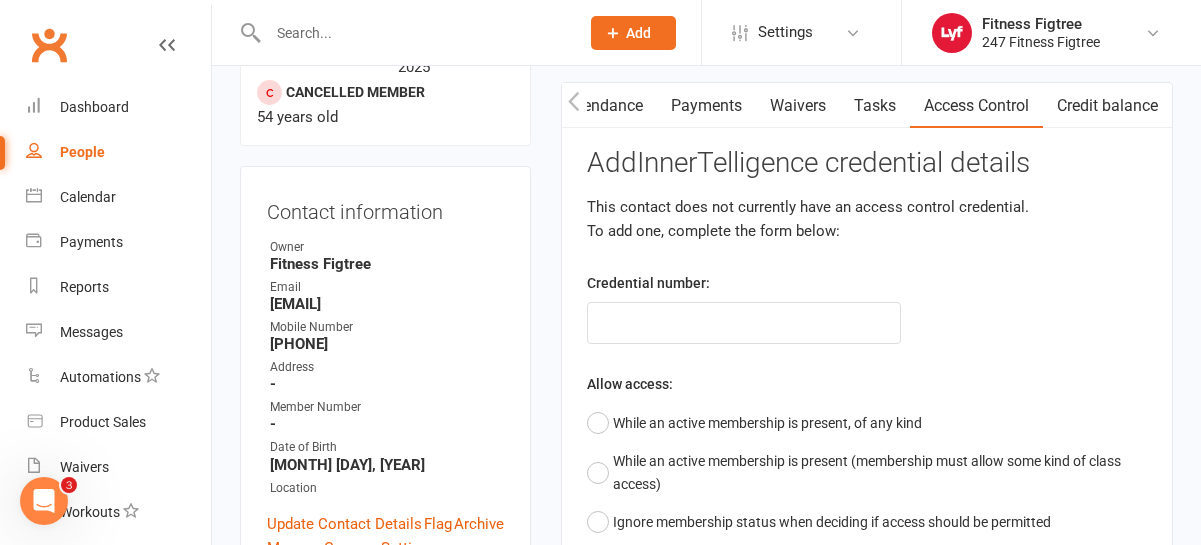 scroll, scrollTop: 0, scrollLeft: 0, axis: both 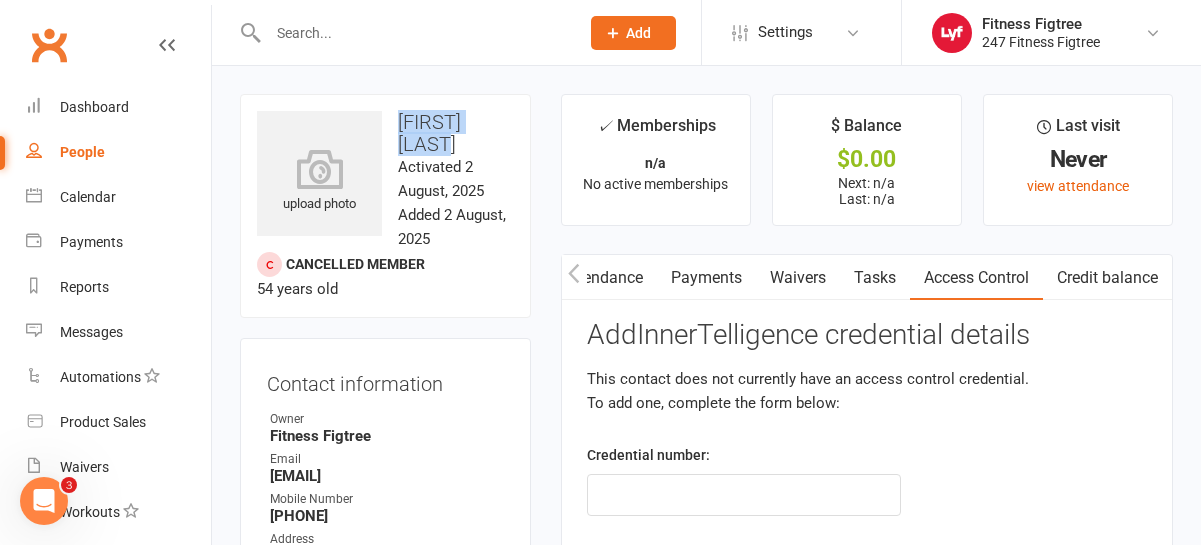 drag, startPoint x: 512, startPoint y: 112, endPoint x: 386, endPoint y: 119, distance: 126.1943 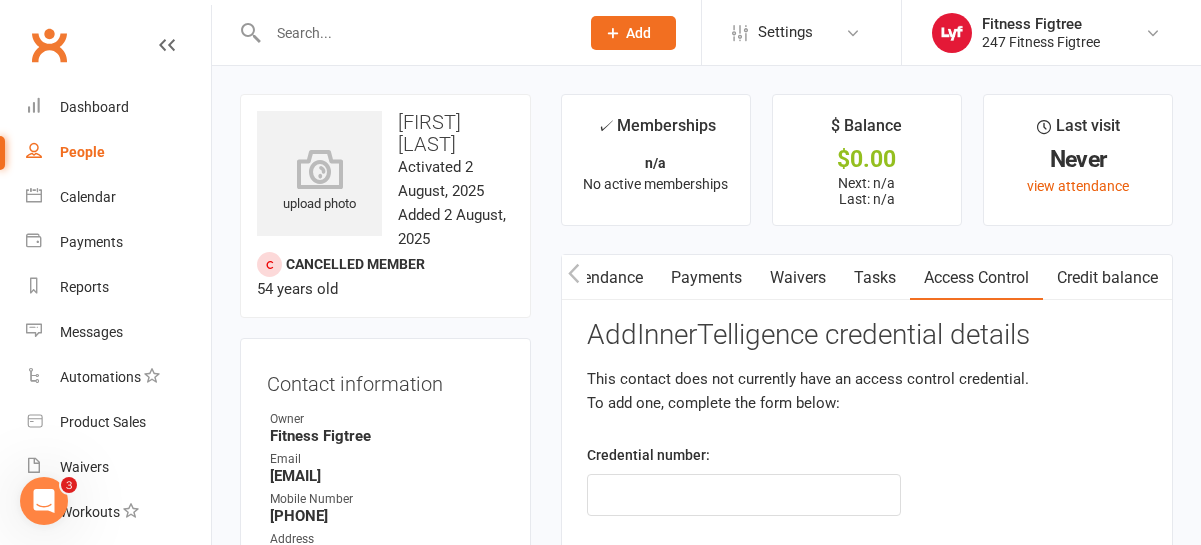 click at bounding box center [413, 33] 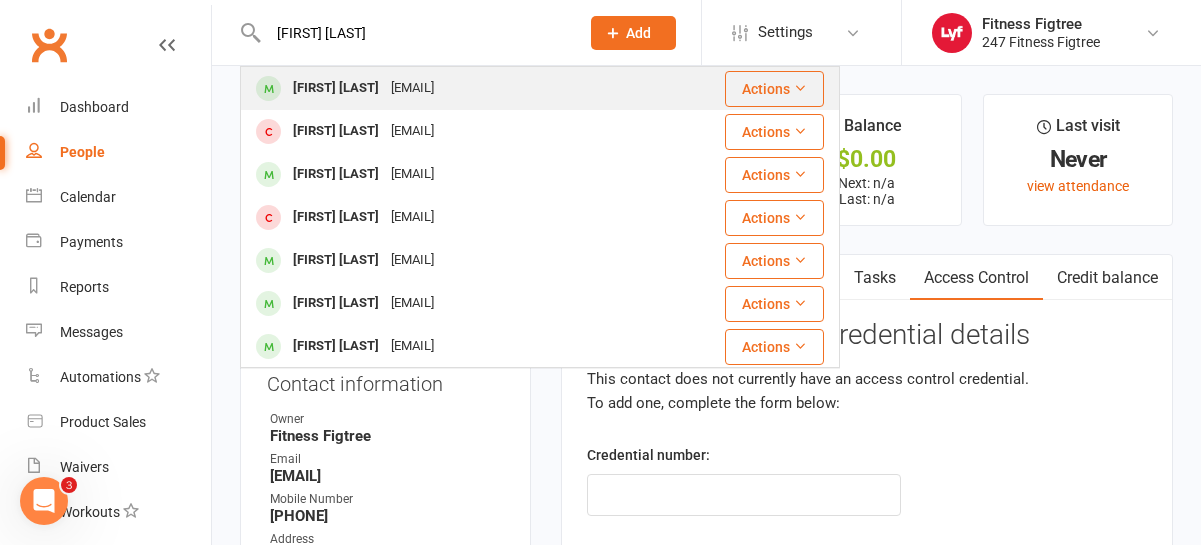 type on "[FIRST] [LAST]" 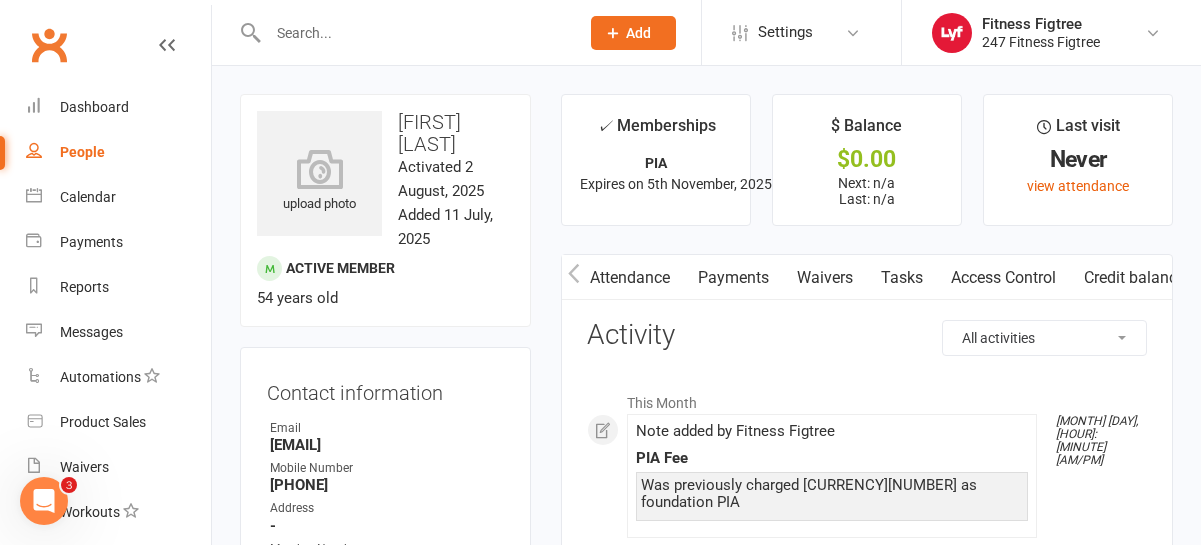 scroll, scrollTop: 0, scrollLeft: 254, axis: horizontal 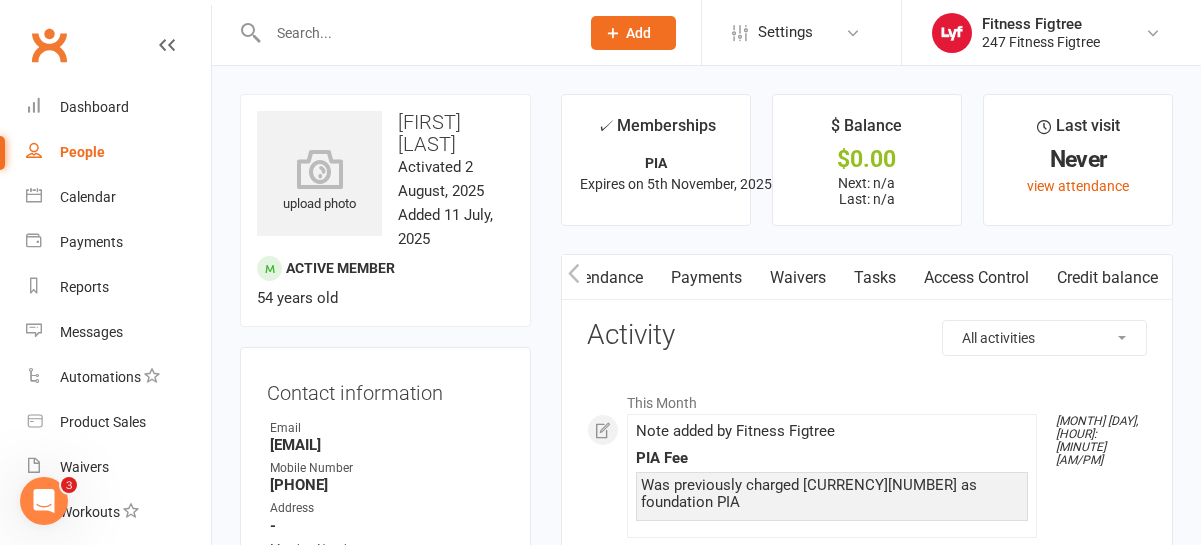 click on "Access Control" at bounding box center [976, 278] 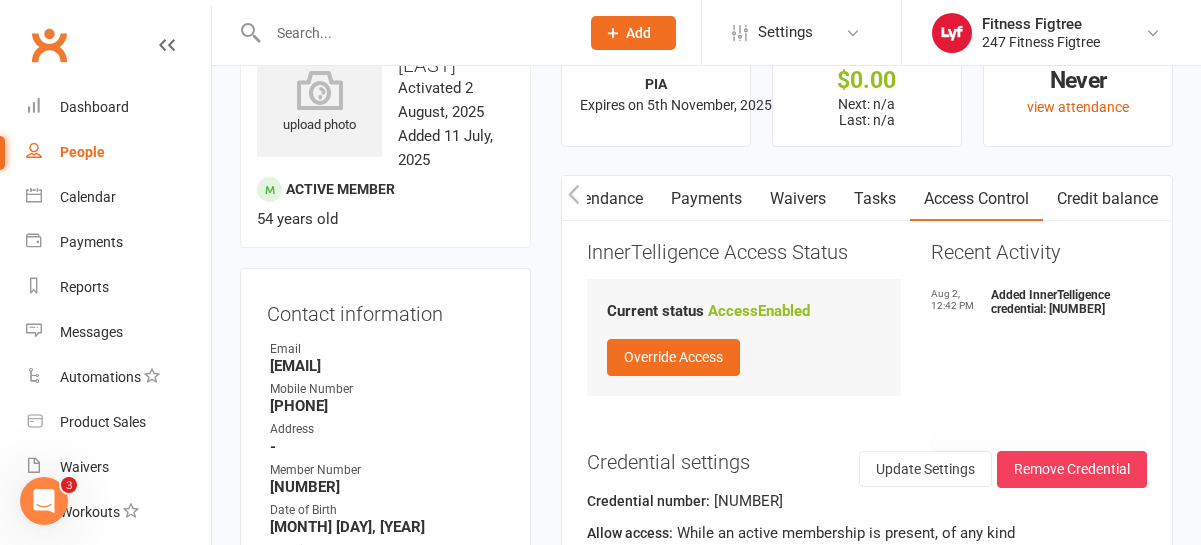 scroll, scrollTop: 0, scrollLeft: 0, axis: both 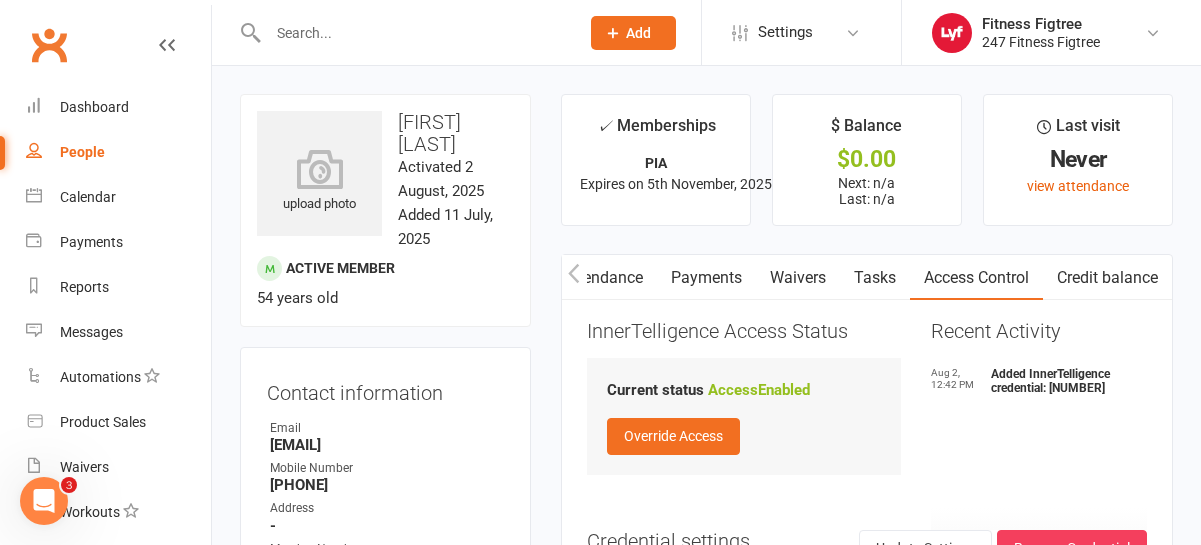 click at bounding box center [402, 32] 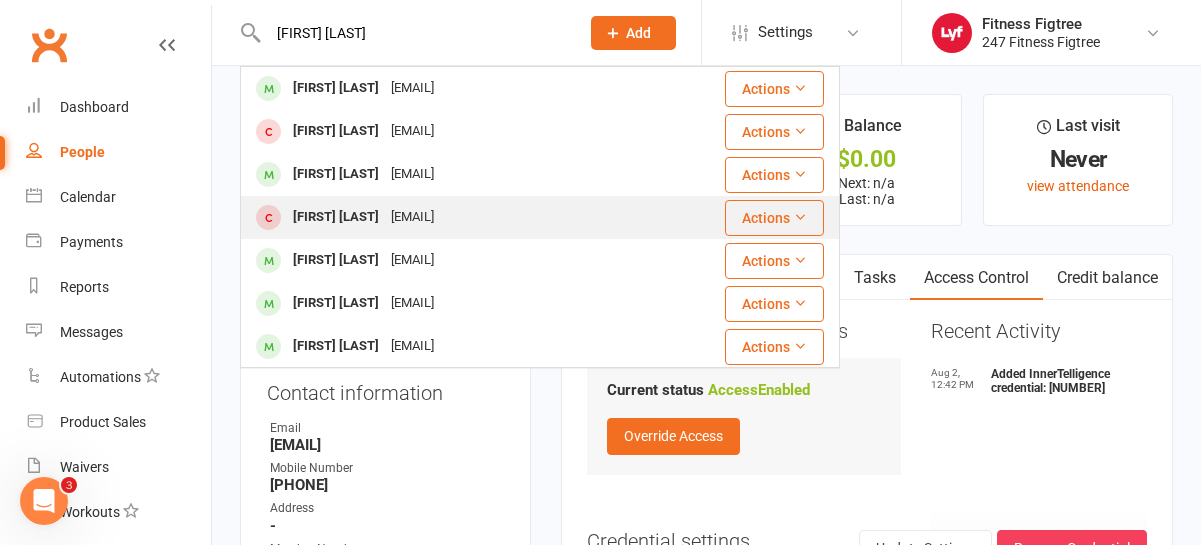 scroll, scrollTop: 44, scrollLeft: 0, axis: vertical 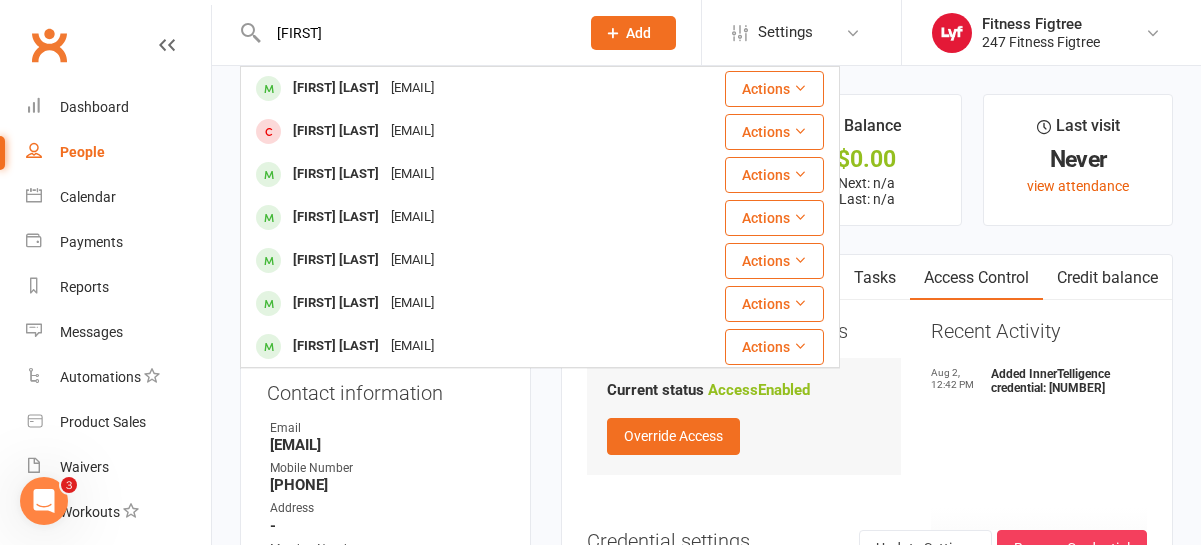type on "[FIRST]" 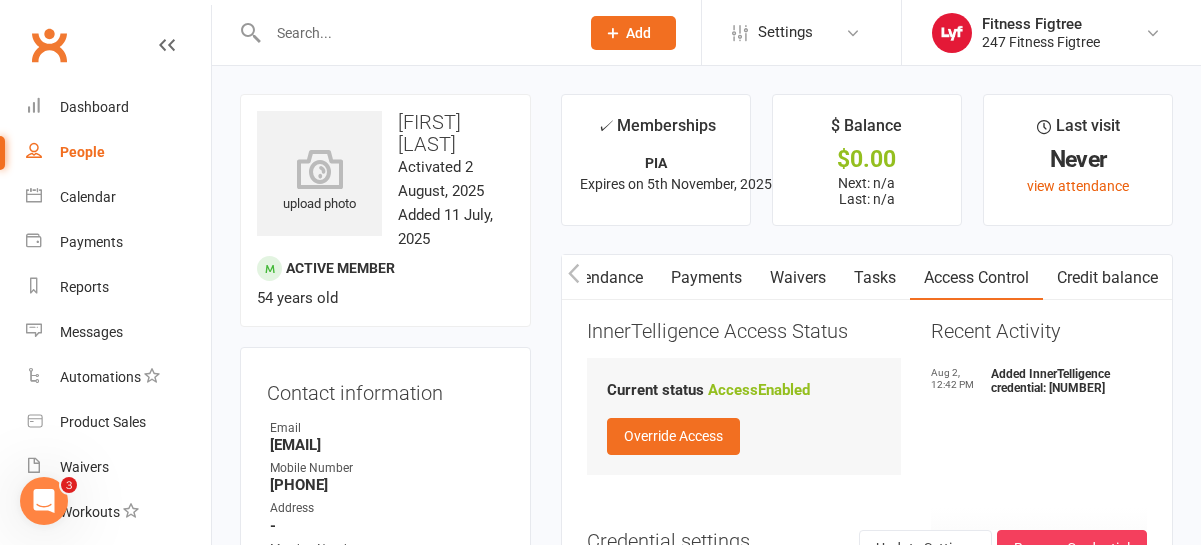 click on "Prospect
Member
Non-attending contact
Class / event
Appointment
Task
Membership plan
Bulk message
Add" 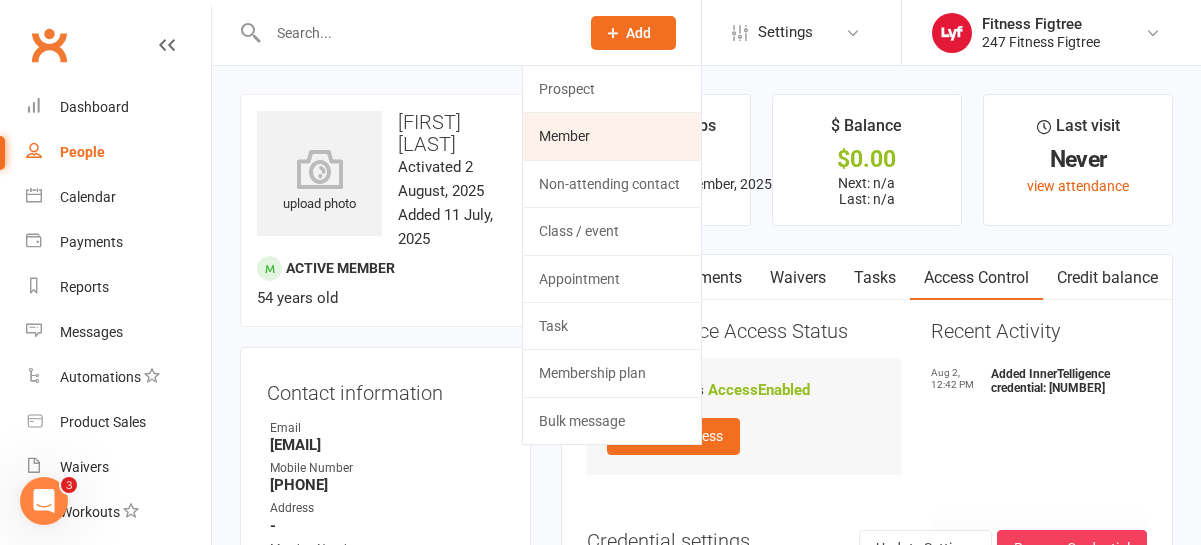 click on "Member" 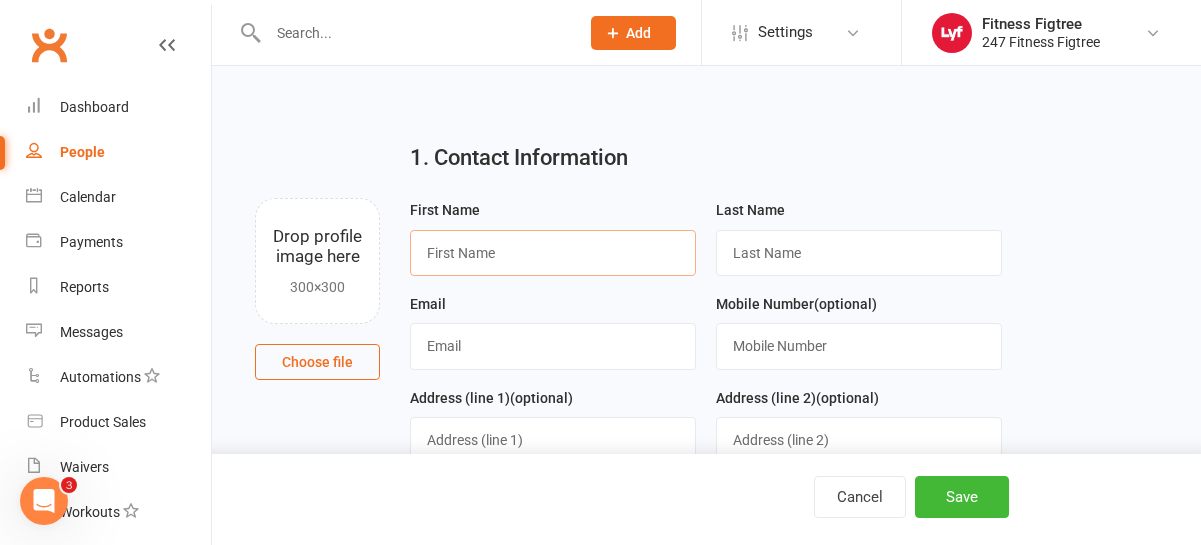 click at bounding box center [553, 253] 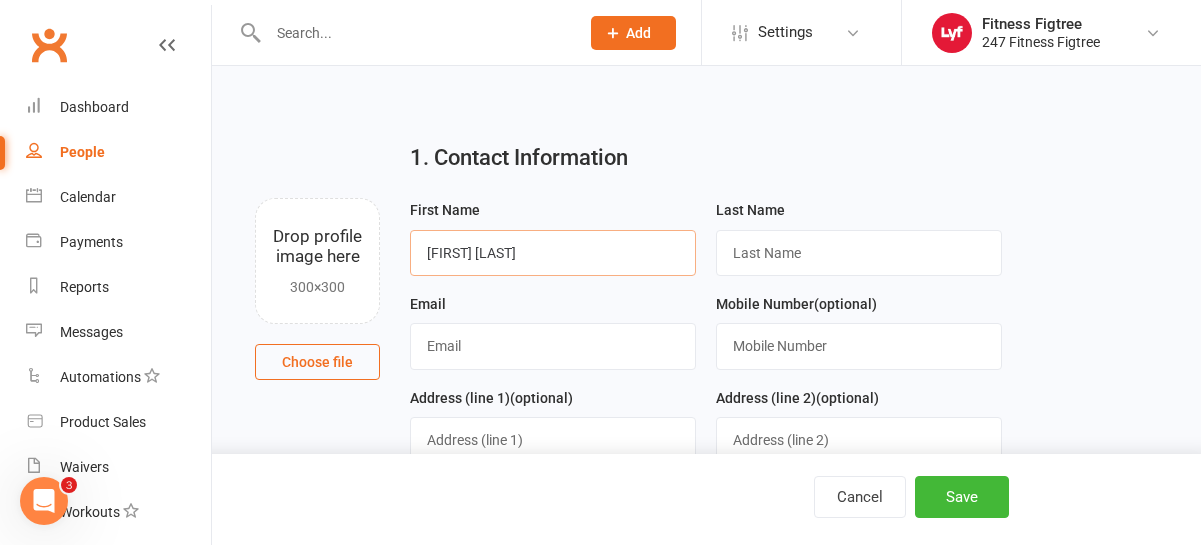 drag, startPoint x: 526, startPoint y: 255, endPoint x: 480, endPoint y: 253, distance: 46.043457 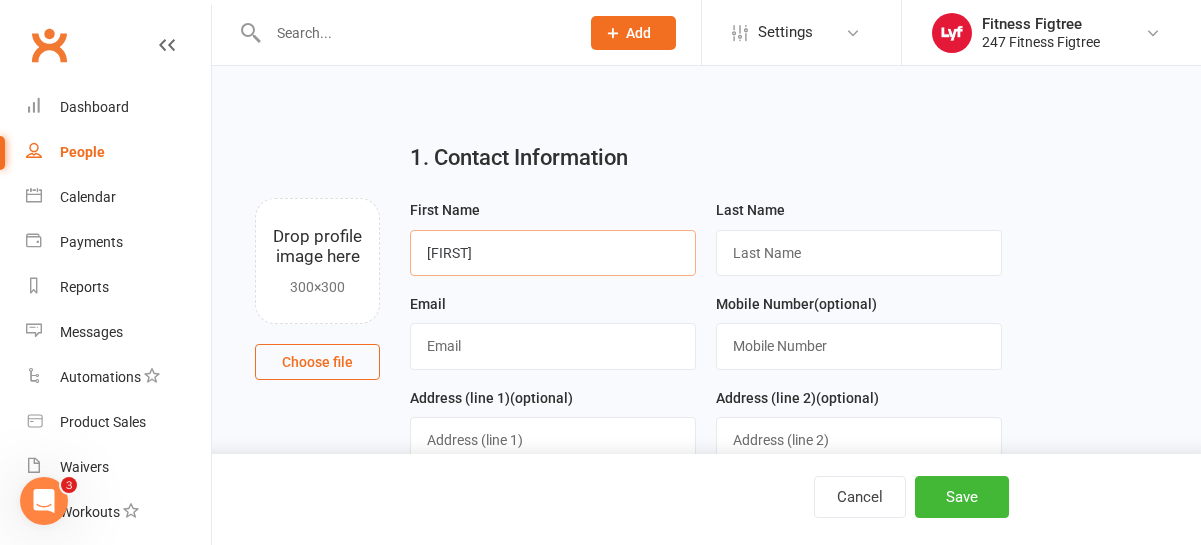type on "[FIRST]" 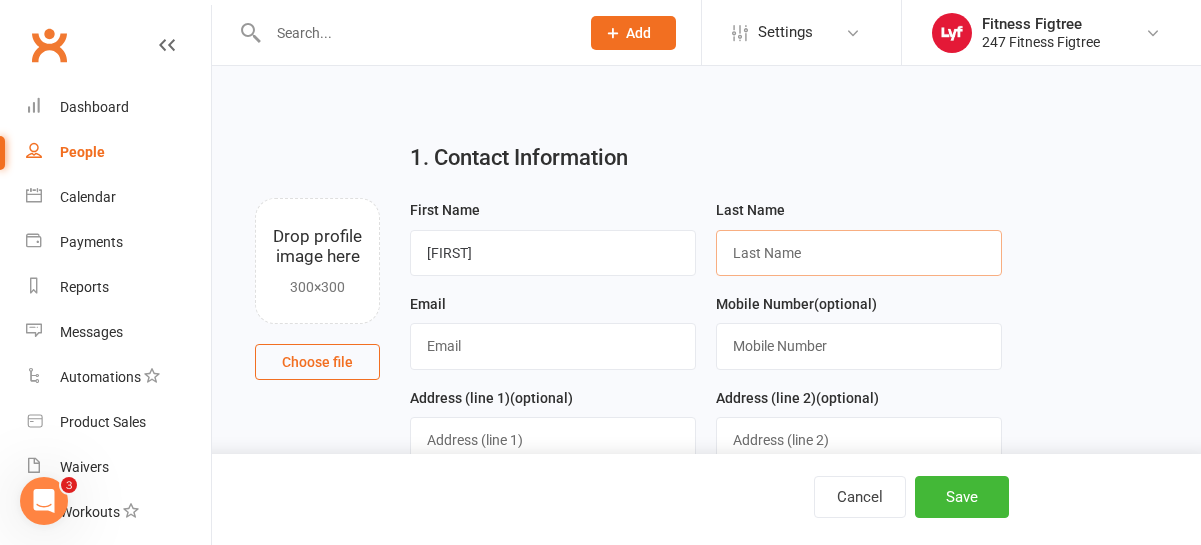 click at bounding box center [859, 253] 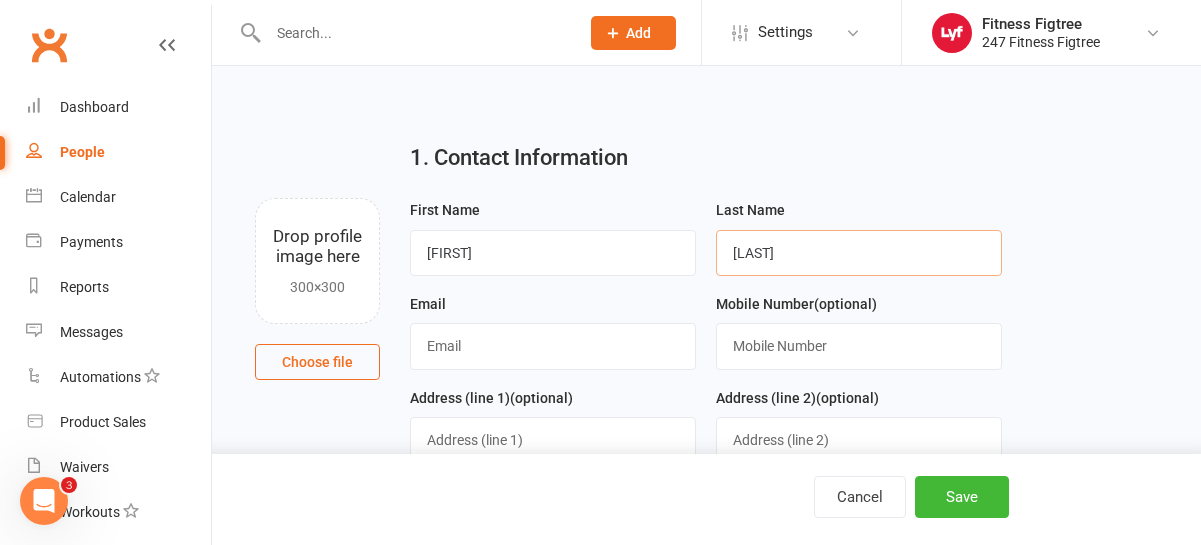 type on "[LAST]" 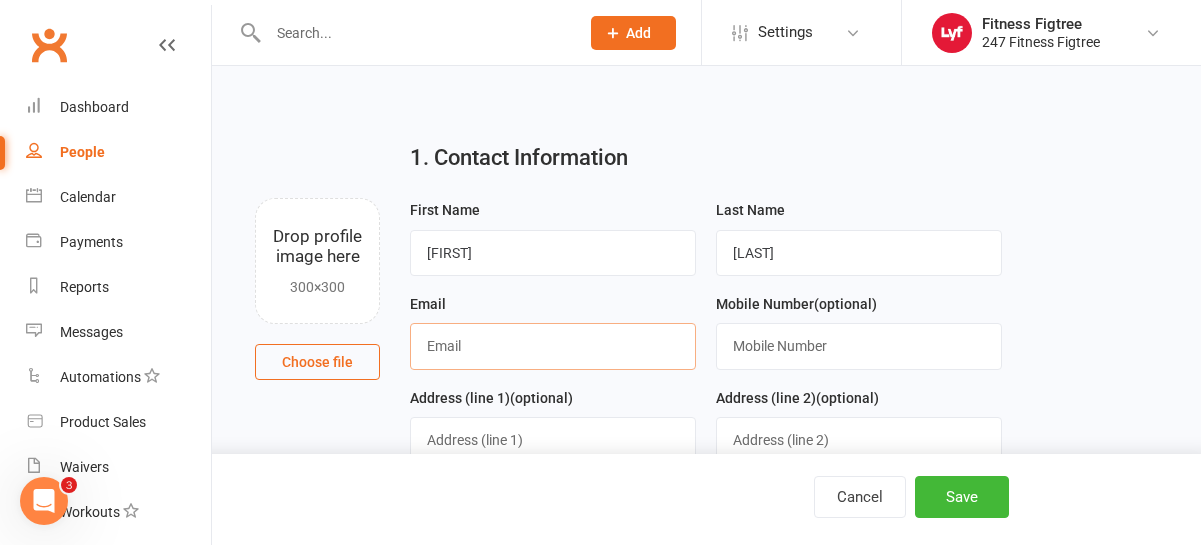 click at bounding box center (553, 346) 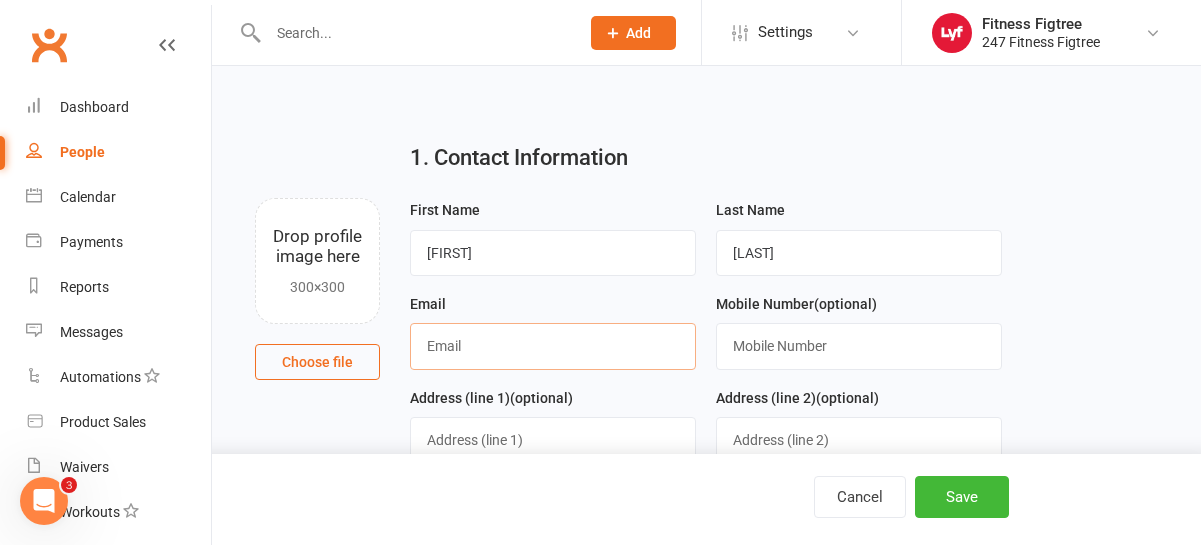 paste on "[EMAIL]" 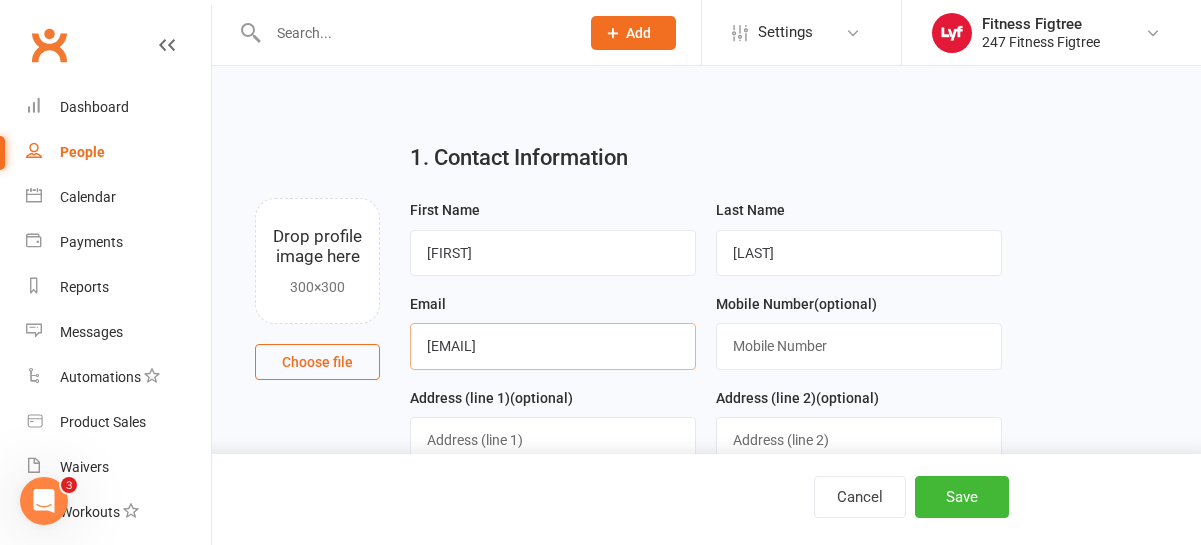 type on "[EMAIL]" 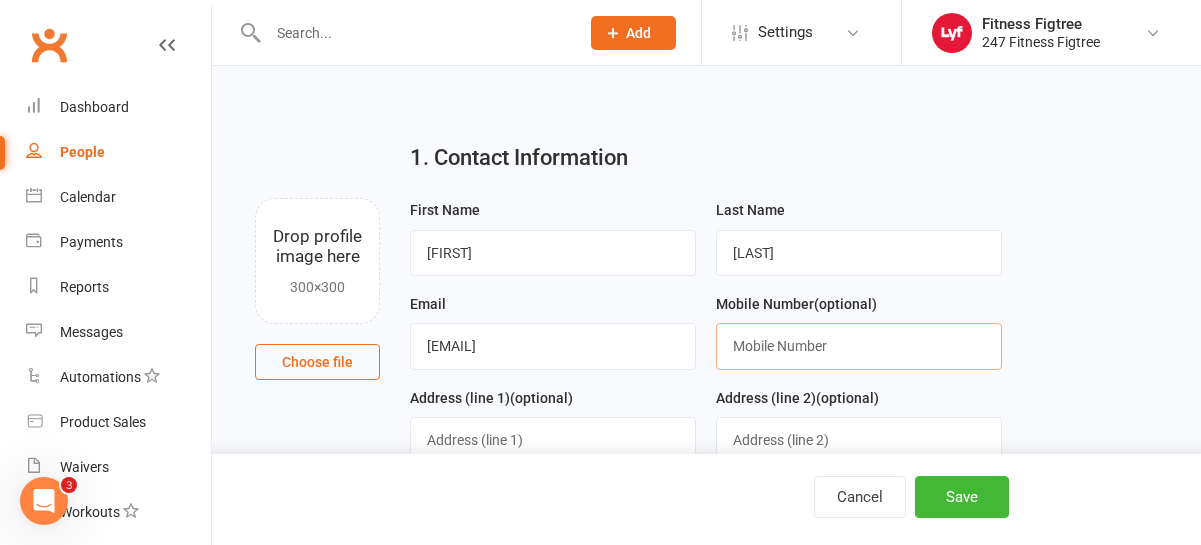 click at bounding box center (859, 346) 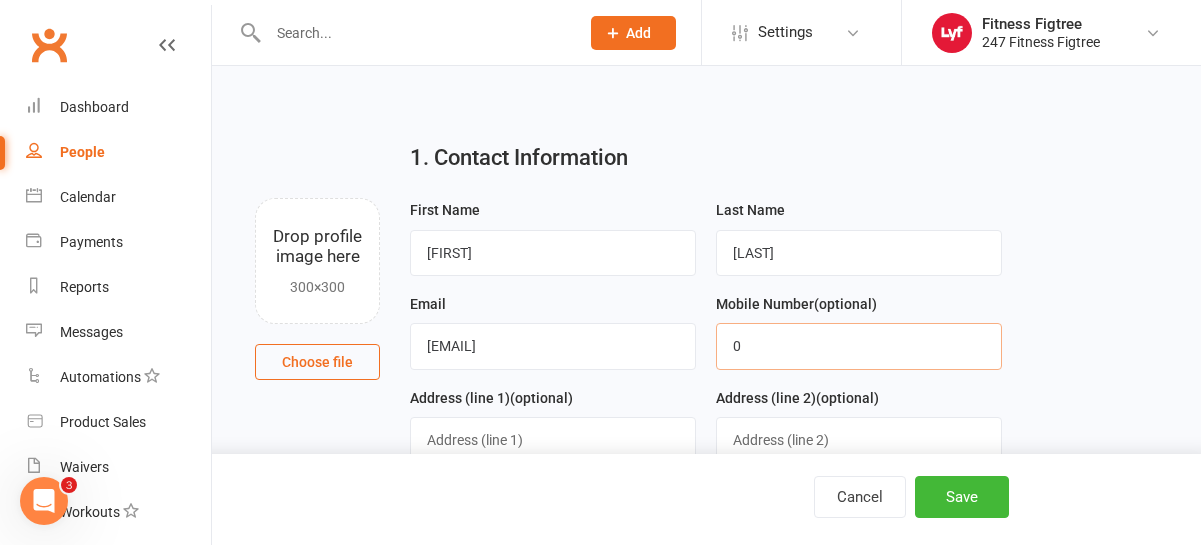 paste on "[PHONE]" 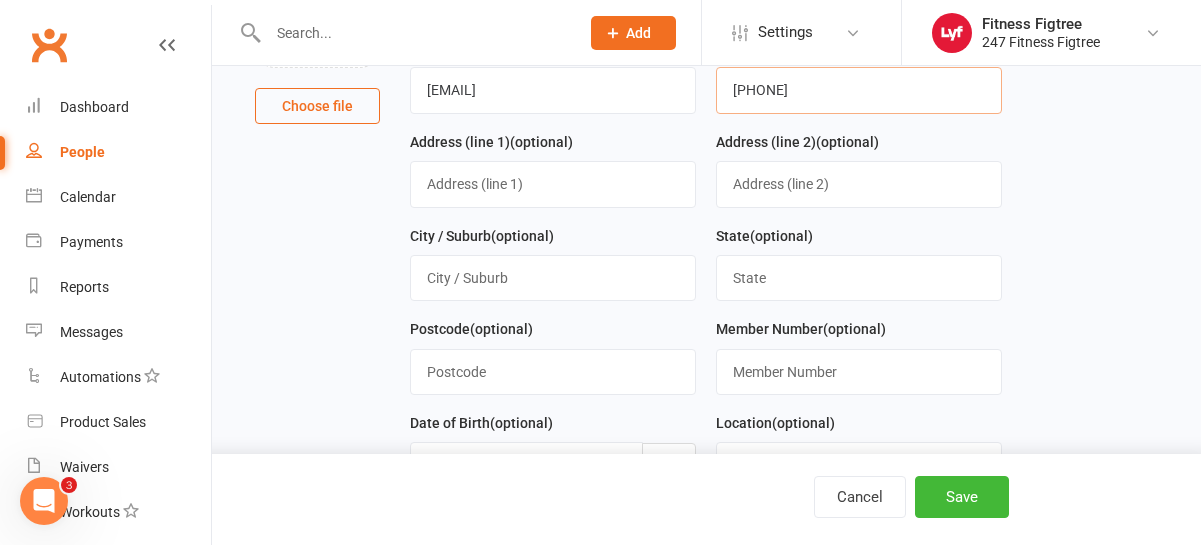 scroll, scrollTop: 286, scrollLeft: 0, axis: vertical 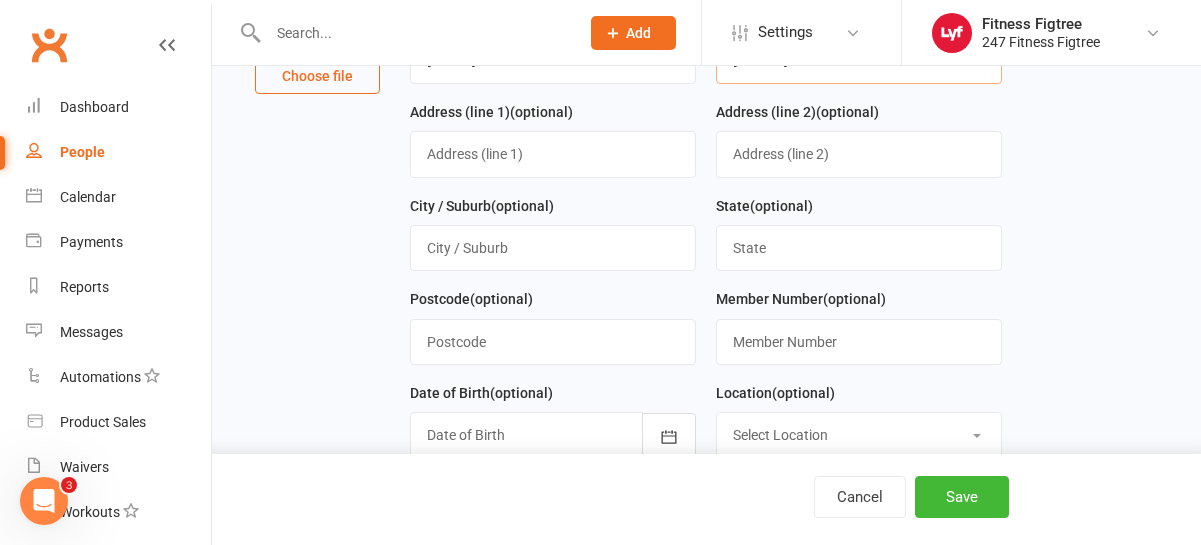 type on "[PHONE]" 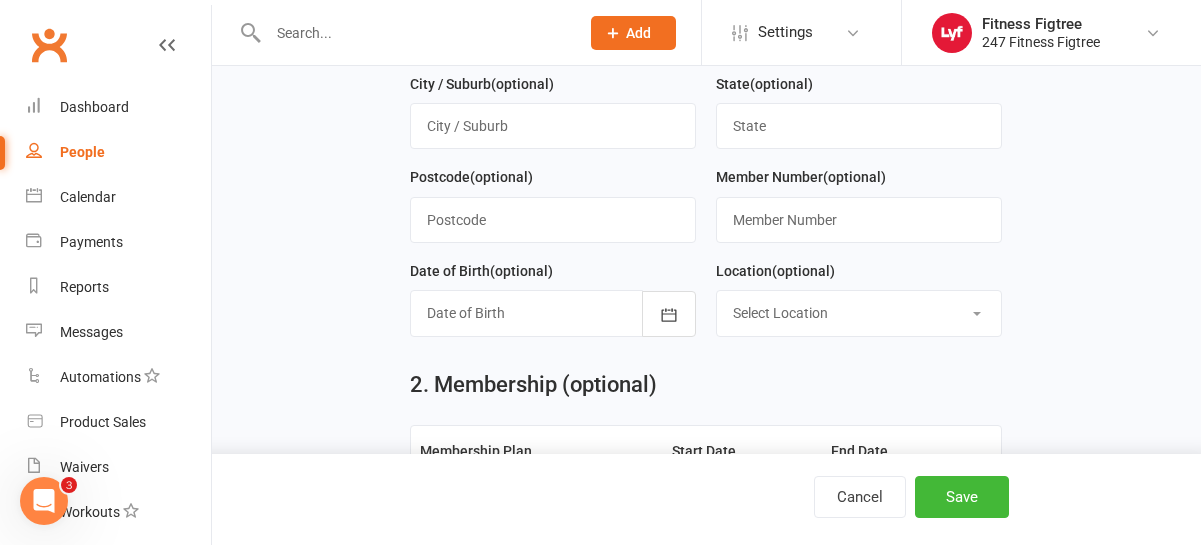 scroll, scrollTop: 410, scrollLeft: 0, axis: vertical 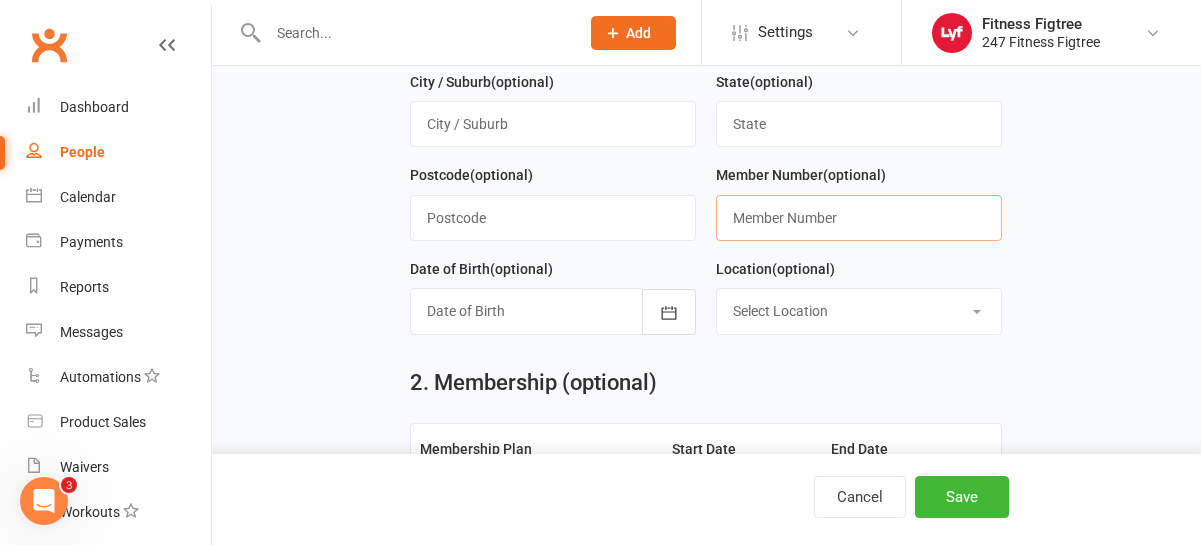 click at bounding box center [859, 218] 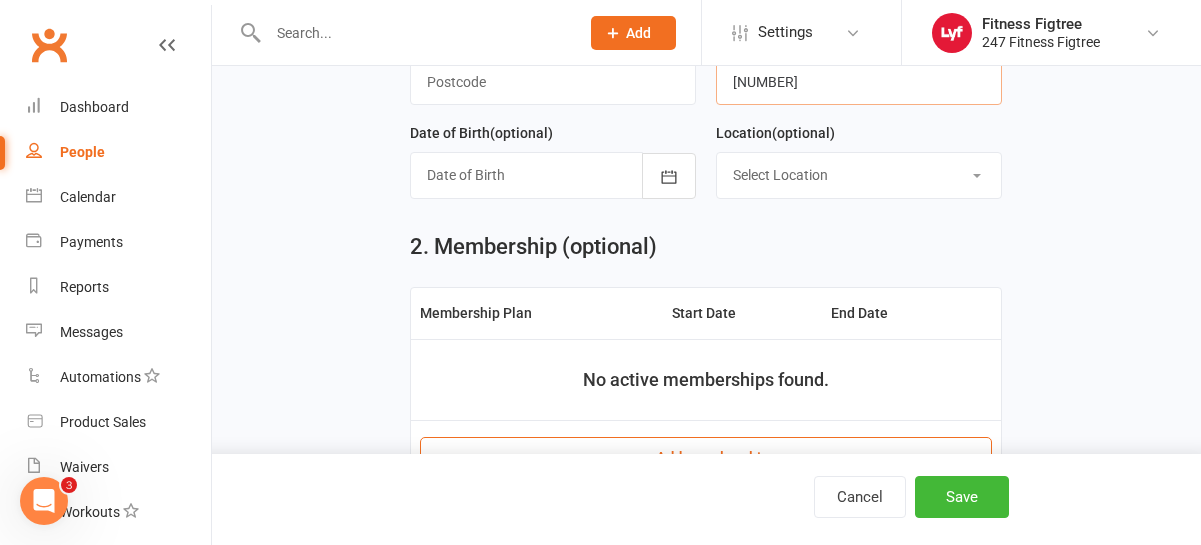scroll, scrollTop: 557, scrollLeft: 0, axis: vertical 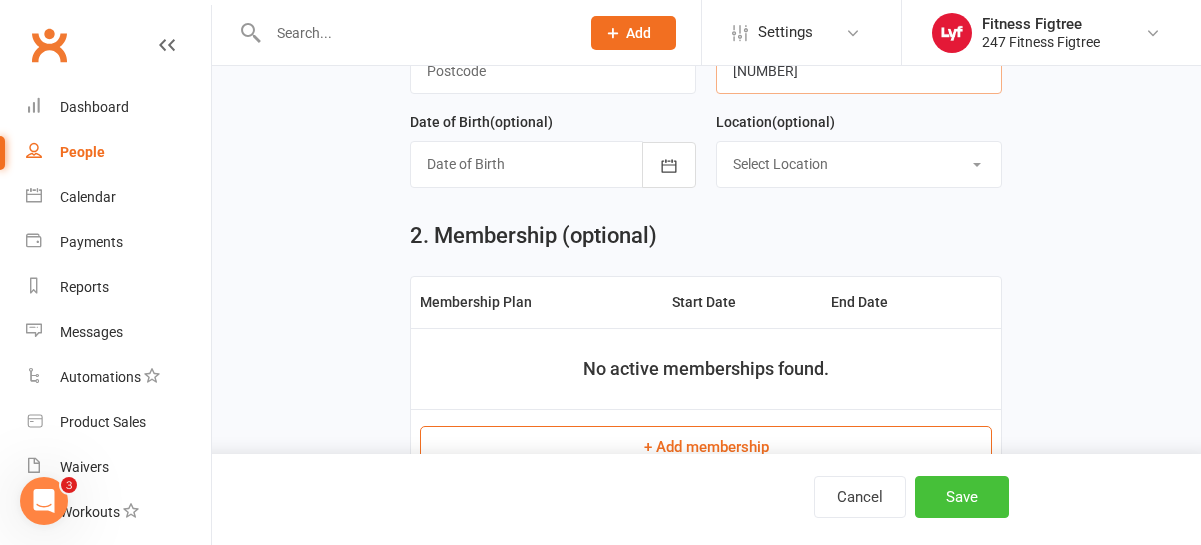 type on "[NUMBER]" 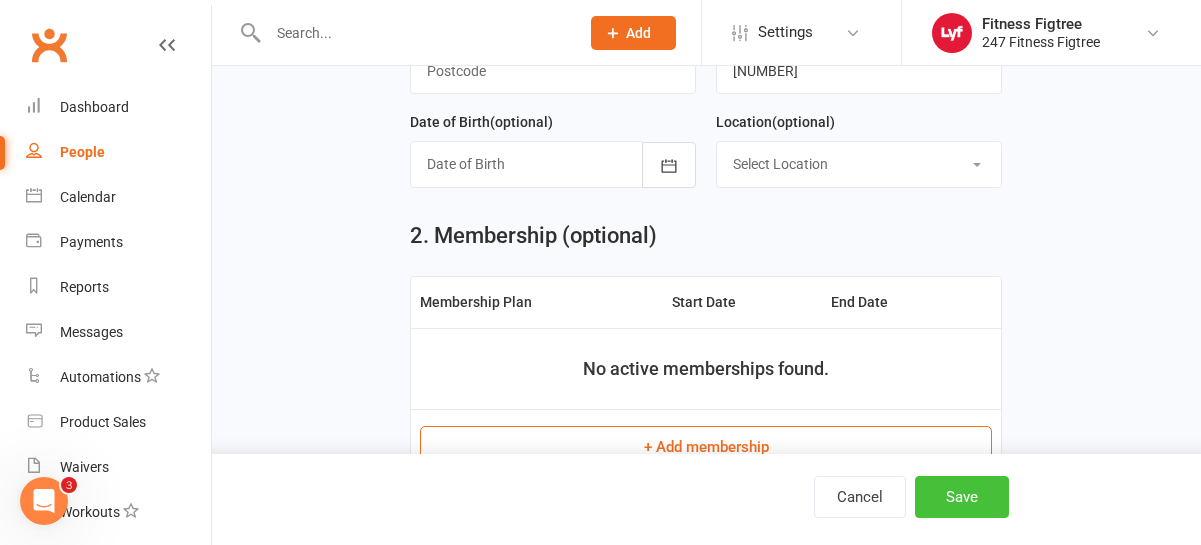 click on "Save" at bounding box center [962, 497] 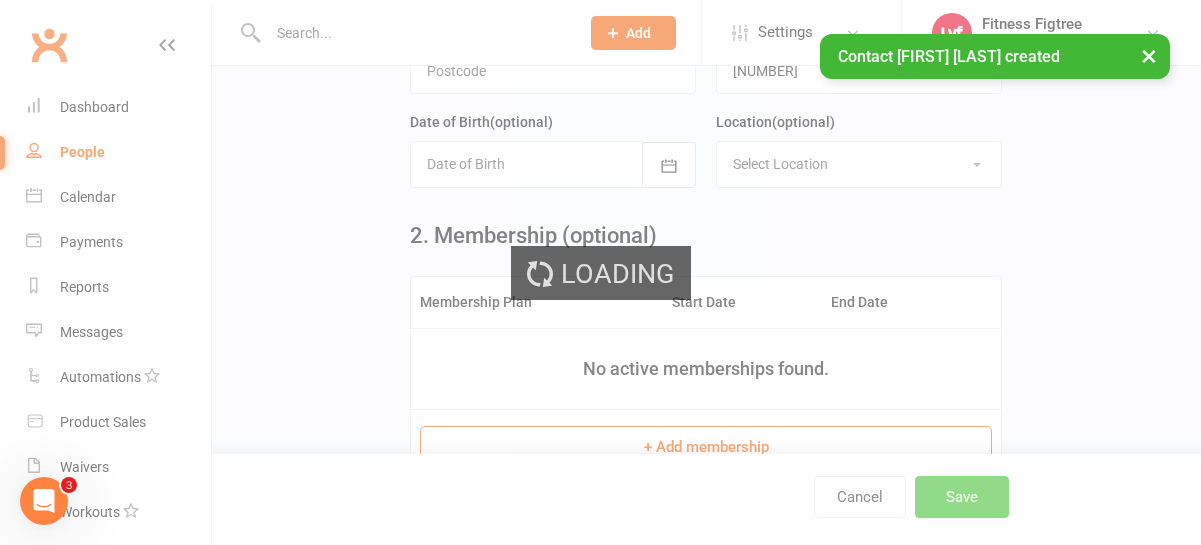 scroll, scrollTop: 0, scrollLeft: 0, axis: both 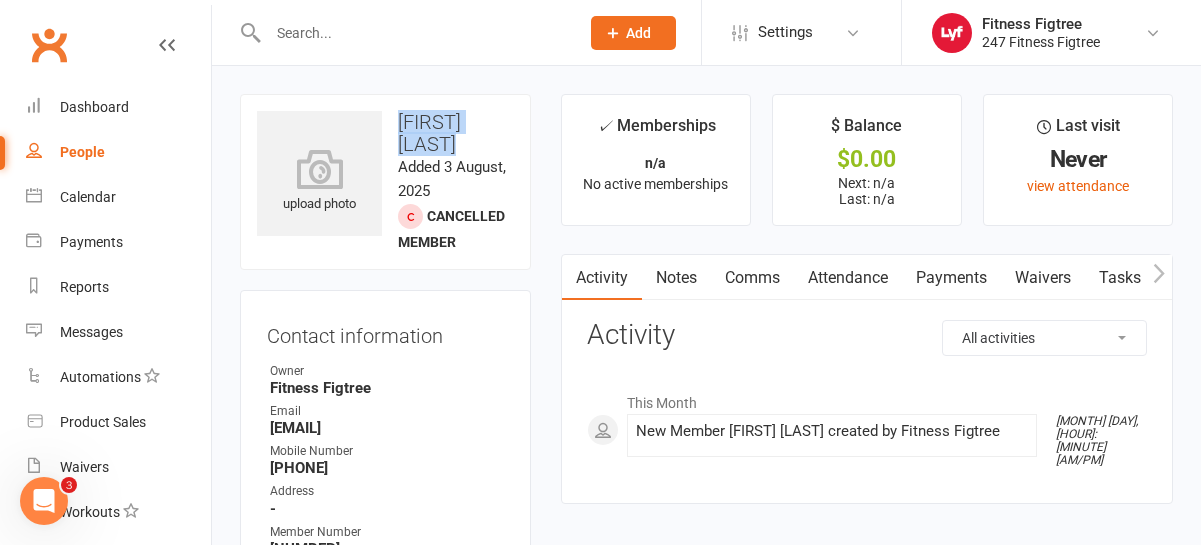 drag, startPoint x: 462, startPoint y: 147, endPoint x: 388, endPoint y: 120, distance: 78.77182 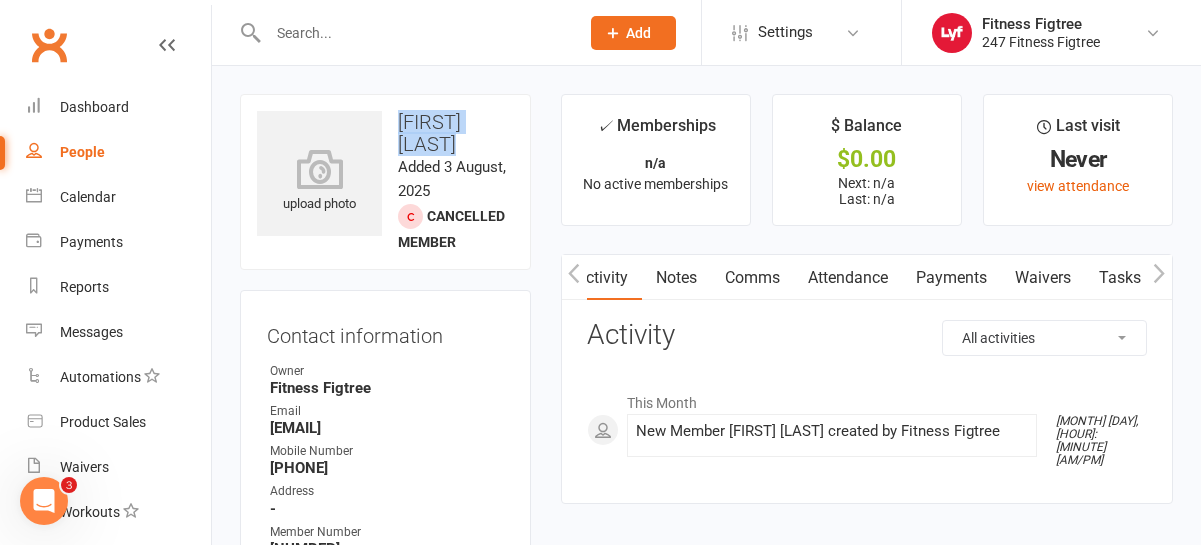 scroll, scrollTop: 0, scrollLeft: 253, axis: horizontal 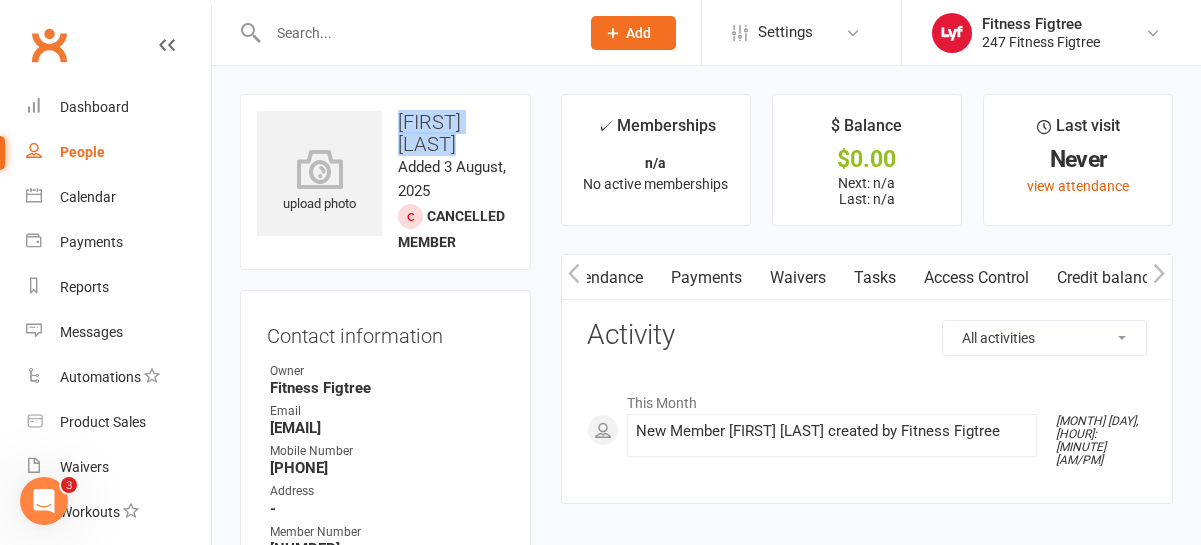click on "Access Control" at bounding box center (976, 278) 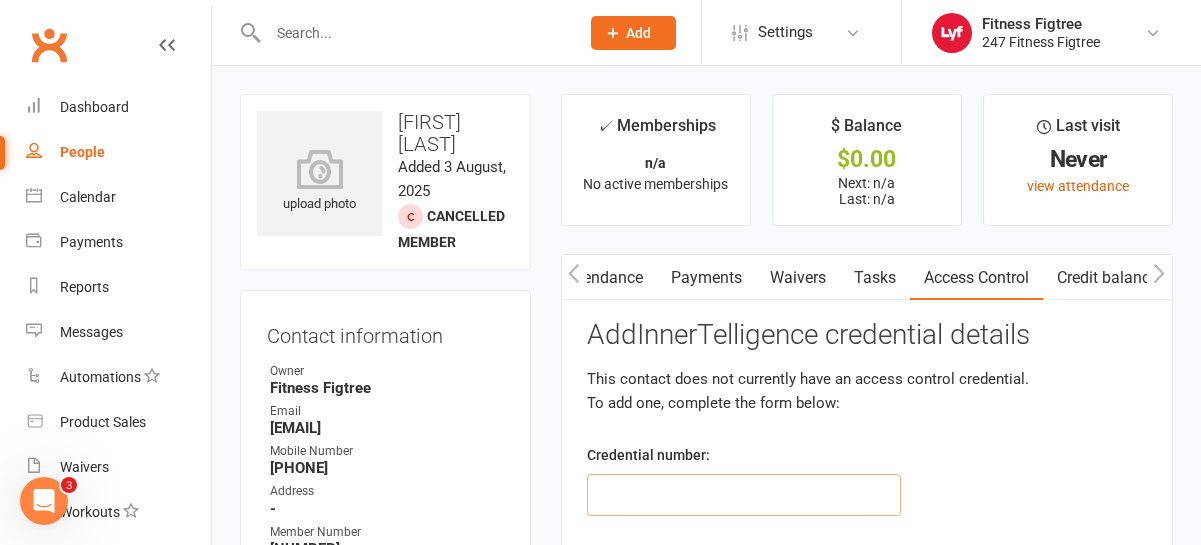 click at bounding box center (744, 495) 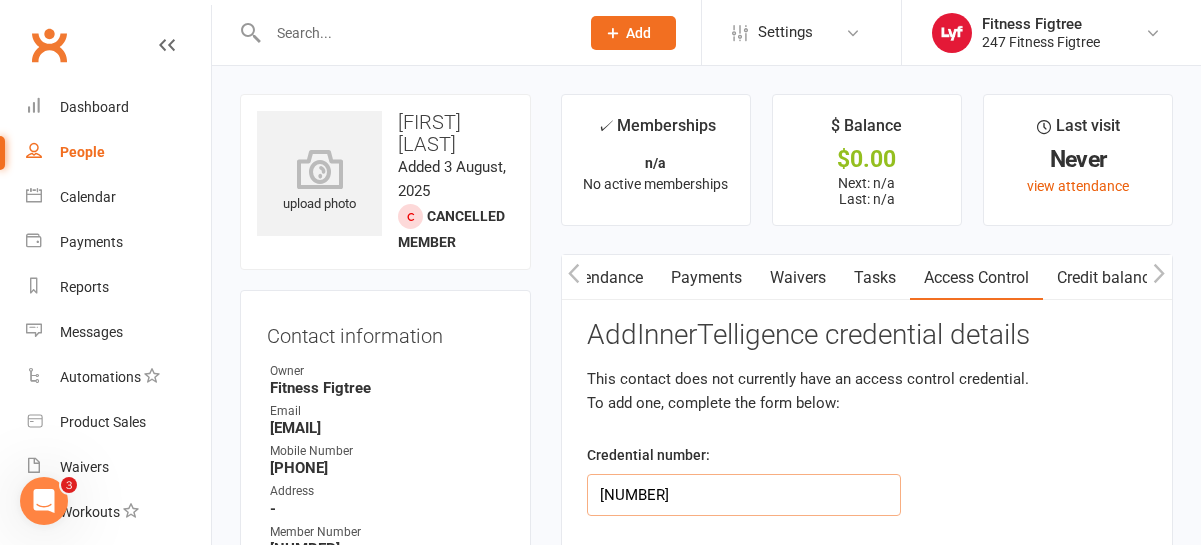 type on "[NUMBER]" 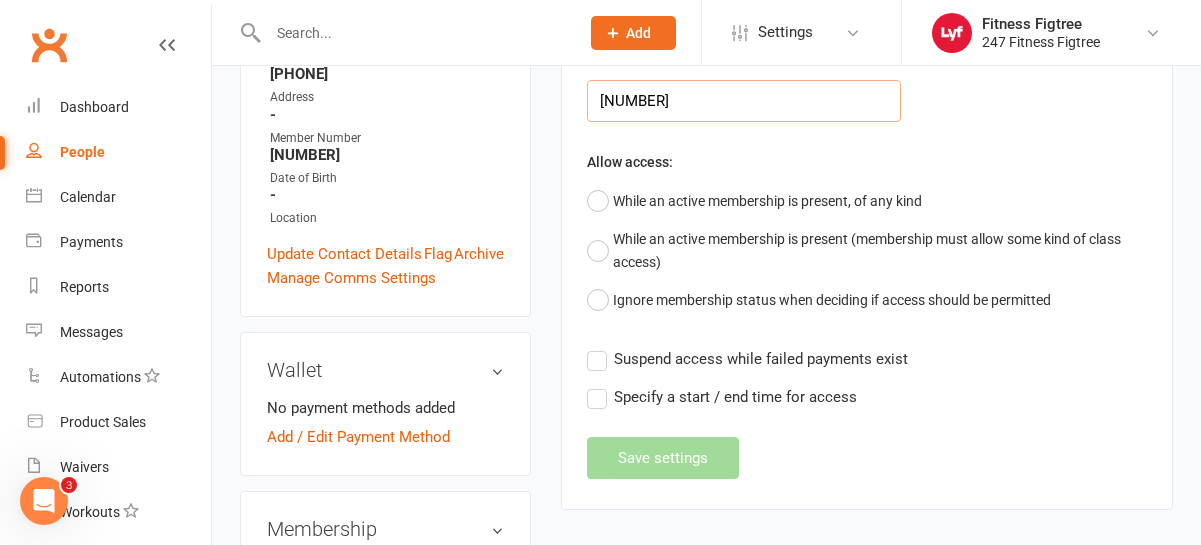 scroll, scrollTop: 396, scrollLeft: 0, axis: vertical 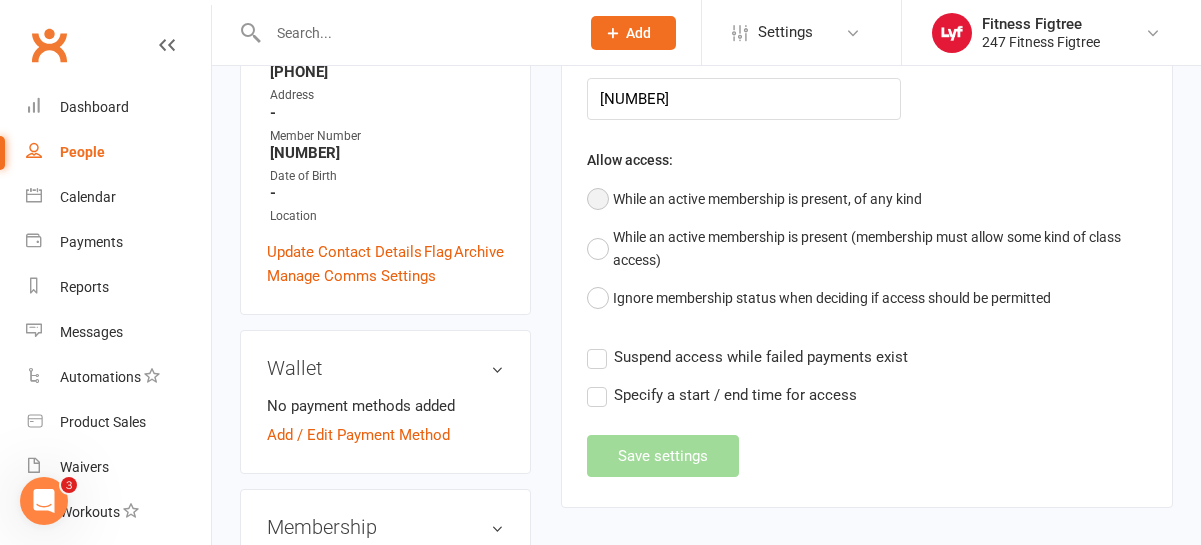 click on "While an active membership is present, of any kind" at bounding box center [754, 199] 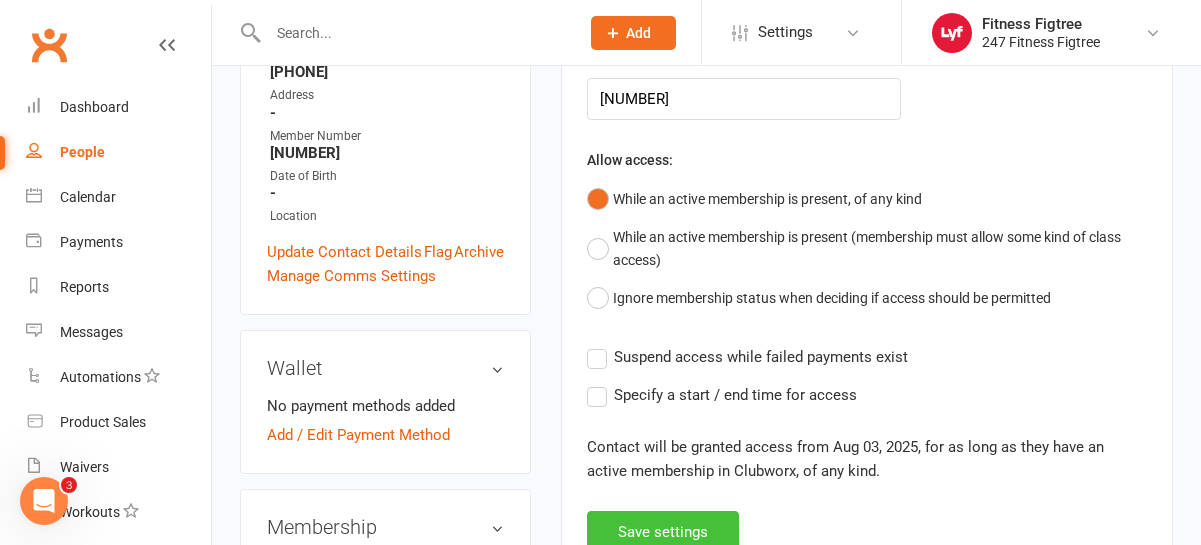 click on "Save settings" at bounding box center [663, 532] 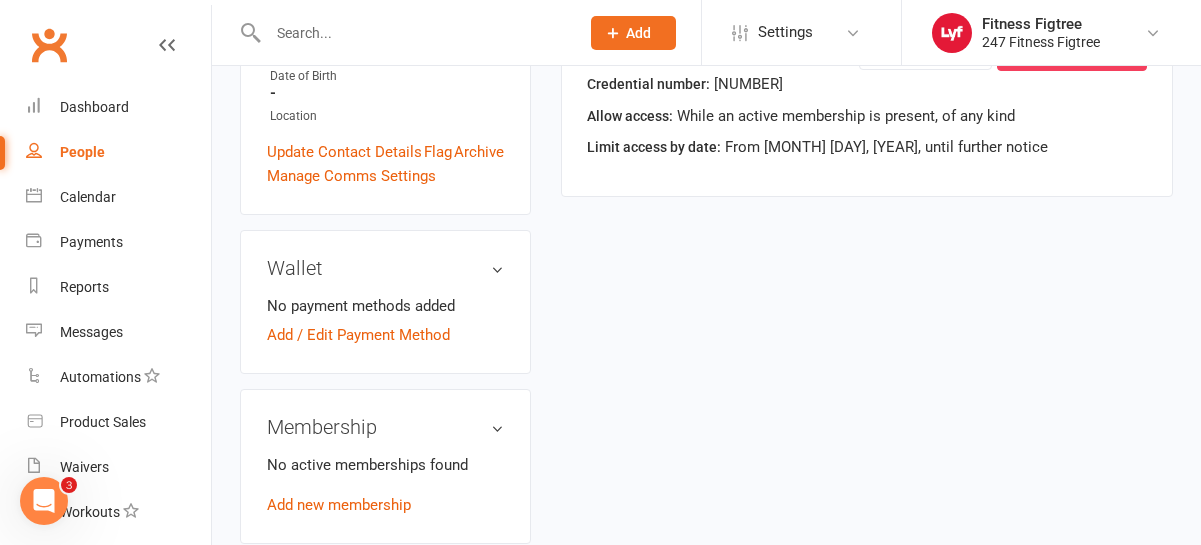 scroll, scrollTop: 501, scrollLeft: 0, axis: vertical 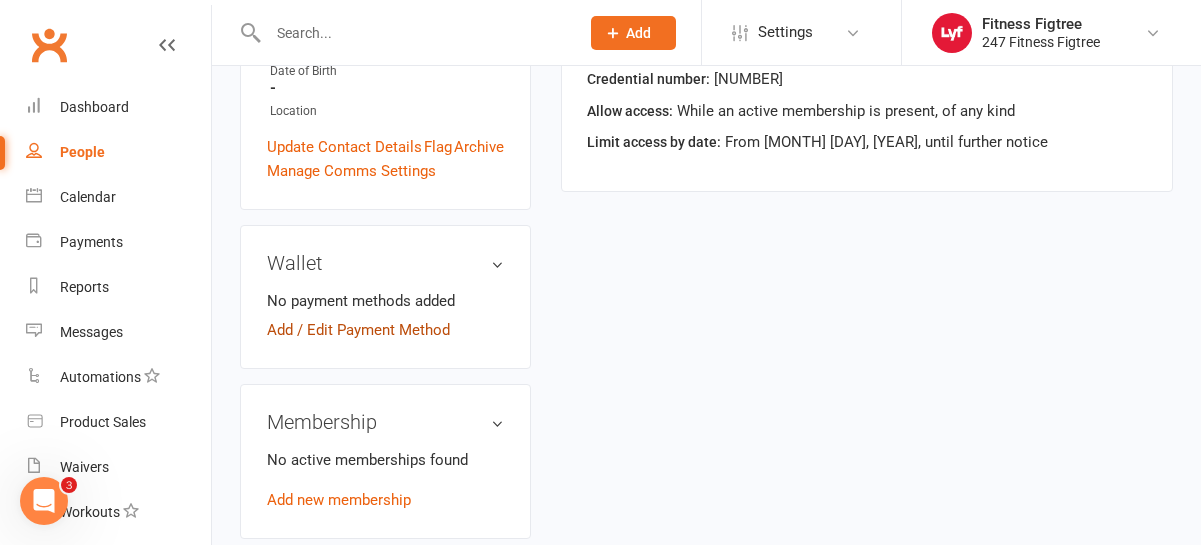 click on "Add / Edit Payment Method" at bounding box center [358, 330] 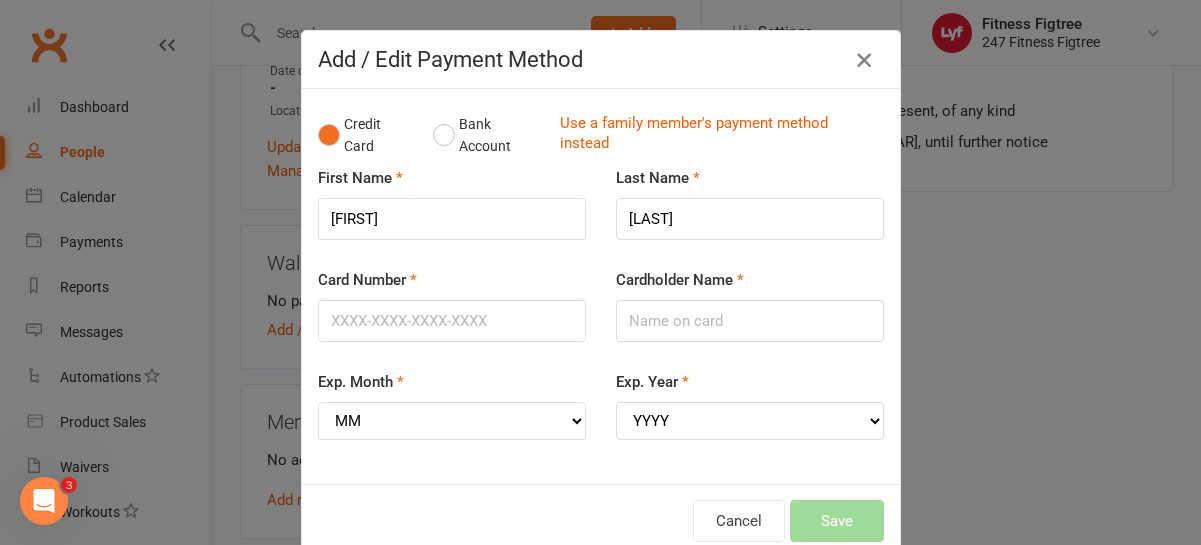 click at bounding box center (864, 60) 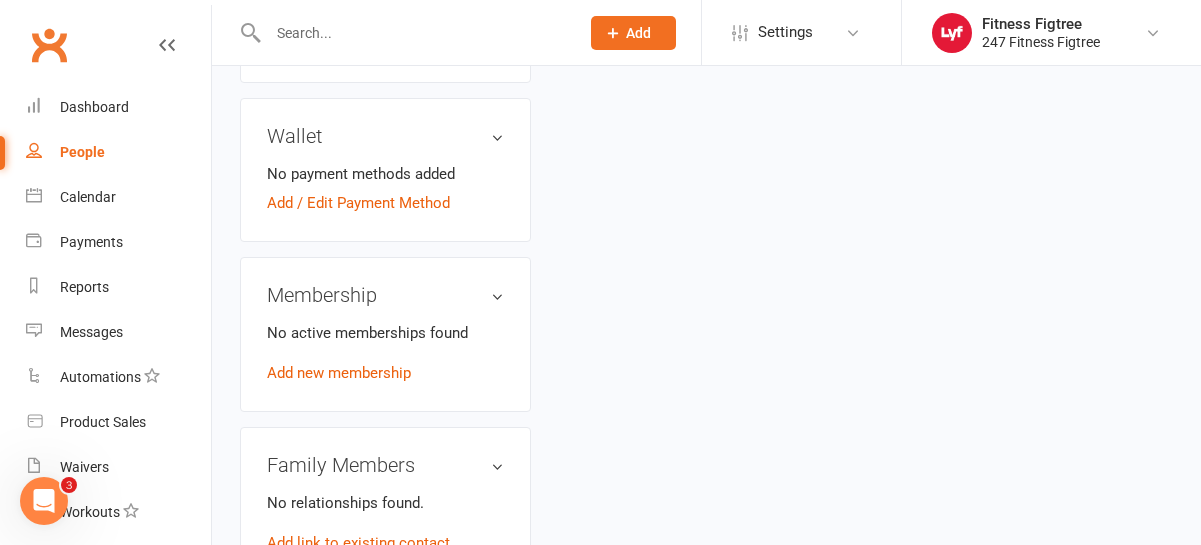 scroll, scrollTop: 722, scrollLeft: 0, axis: vertical 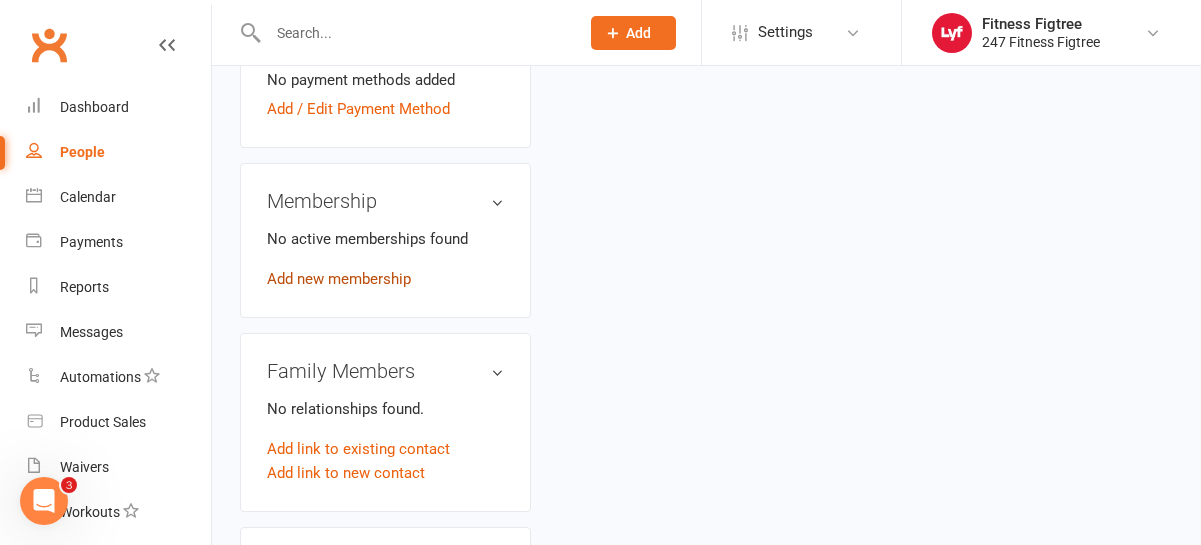 click on "Add new membership" at bounding box center (339, 279) 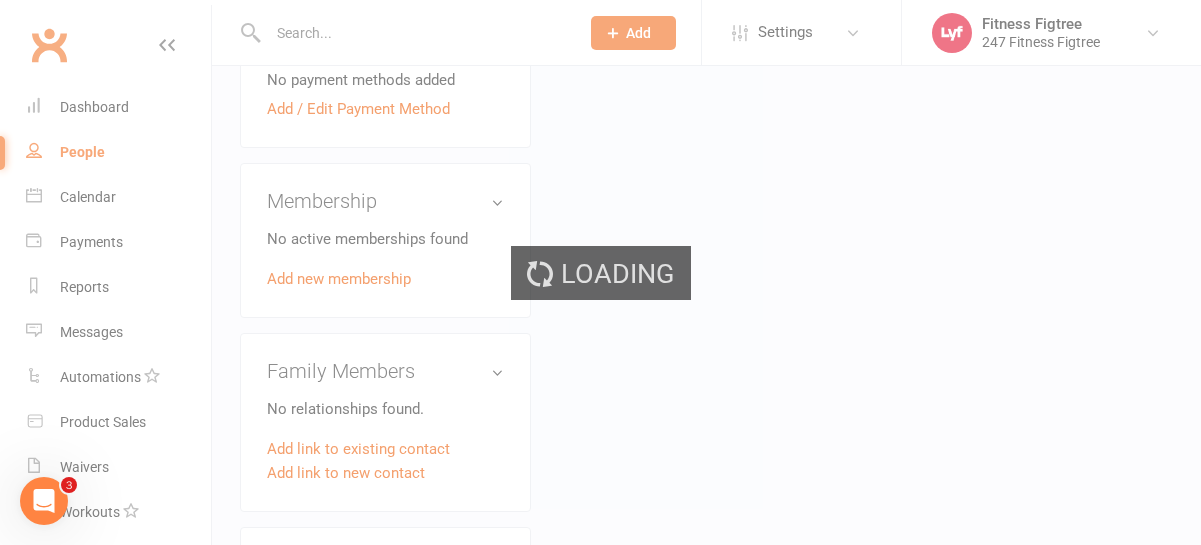scroll, scrollTop: 0, scrollLeft: 0, axis: both 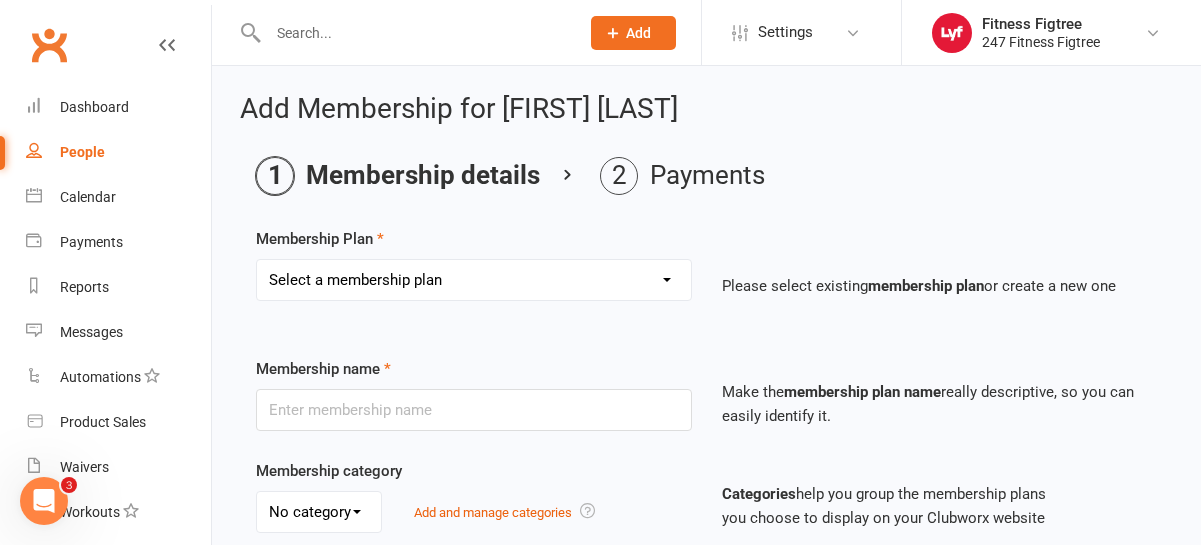 click on "Select a membership plan Create new Membership Plan Youth $33.90 Youth $29.90 Foundation $23.90 Foundation $23.45 Foundation $19.45 Foundation $33.90 Foundation $25.90 Foundation $27.90 Foundation $29.90 Foundation $31.90 Fighting Fit Only - Free plan Stripe - Foundation $36 Stripe - Foundation $33.90 Stripe - Foundation $29.90 TEAM MEMBERSHIP PIA - Foundation PIA - $849 PIA - 3 Months 14 Day Trial" at bounding box center [474, 280] 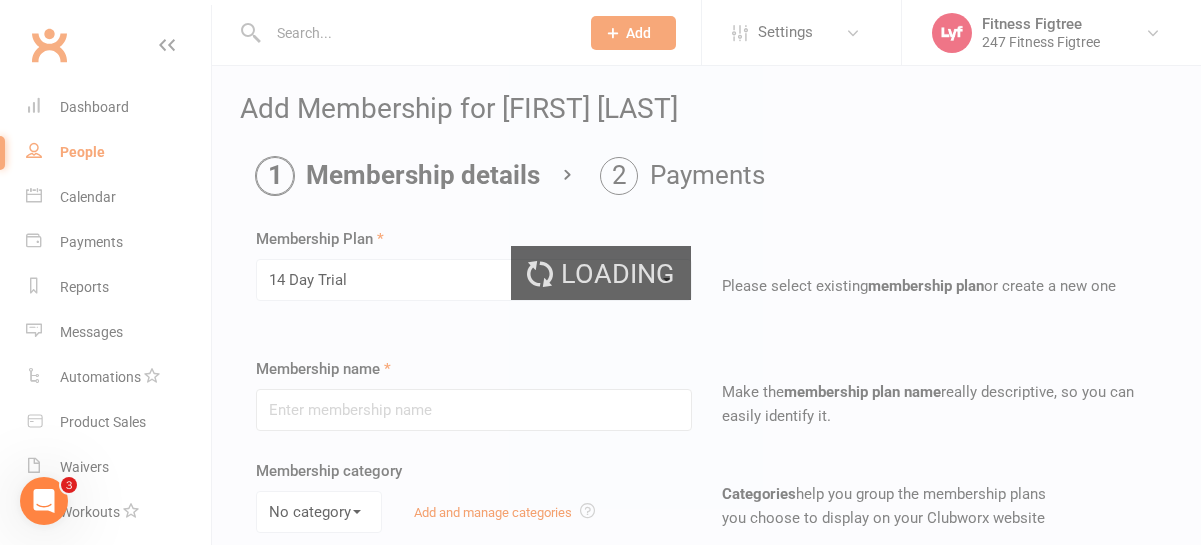 type on "14 Day Trial" 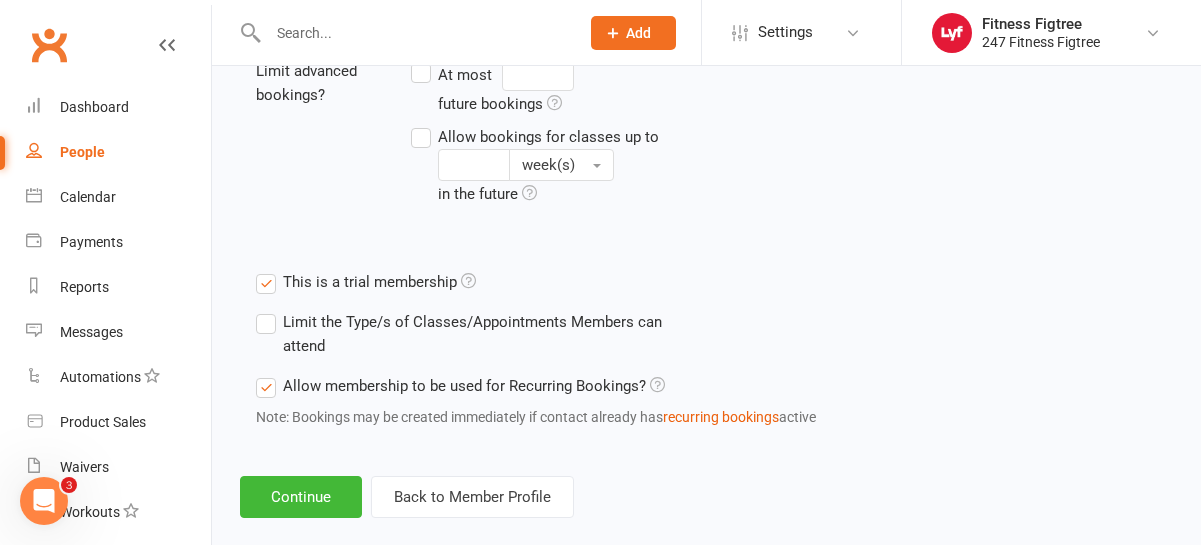 scroll, scrollTop: 877, scrollLeft: 0, axis: vertical 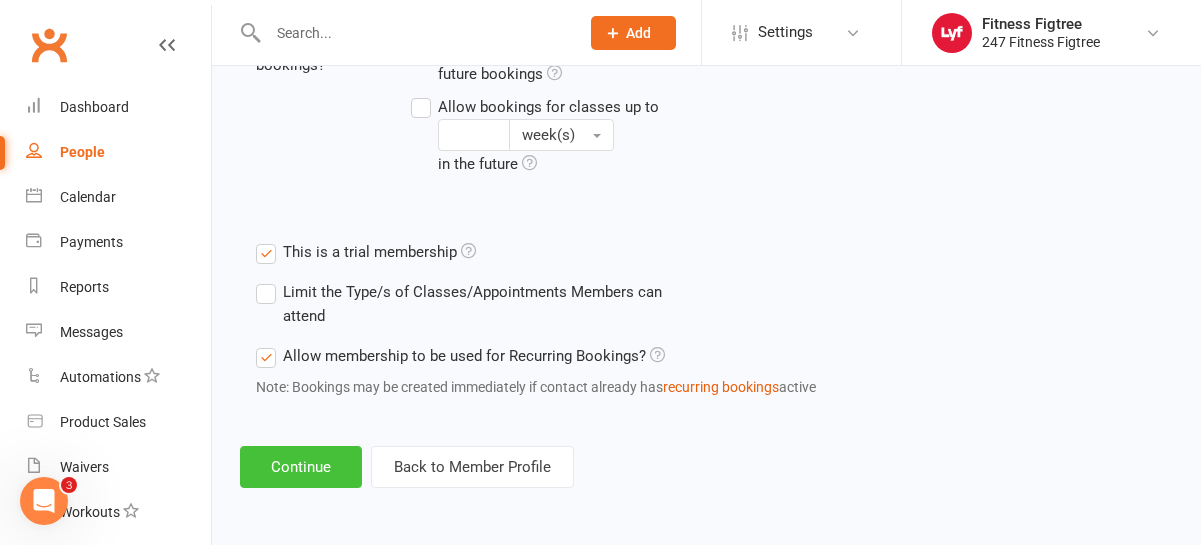 click on "Continue" at bounding box center [301, 467] 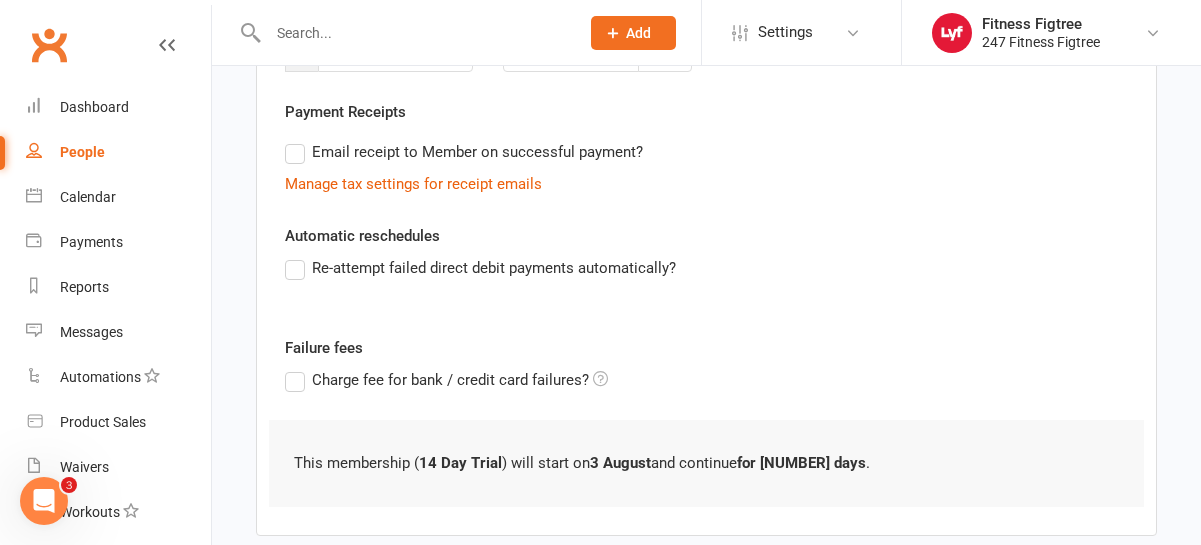 scroll, scrollTop: 464, scrollLeft: 0, axis: vertical 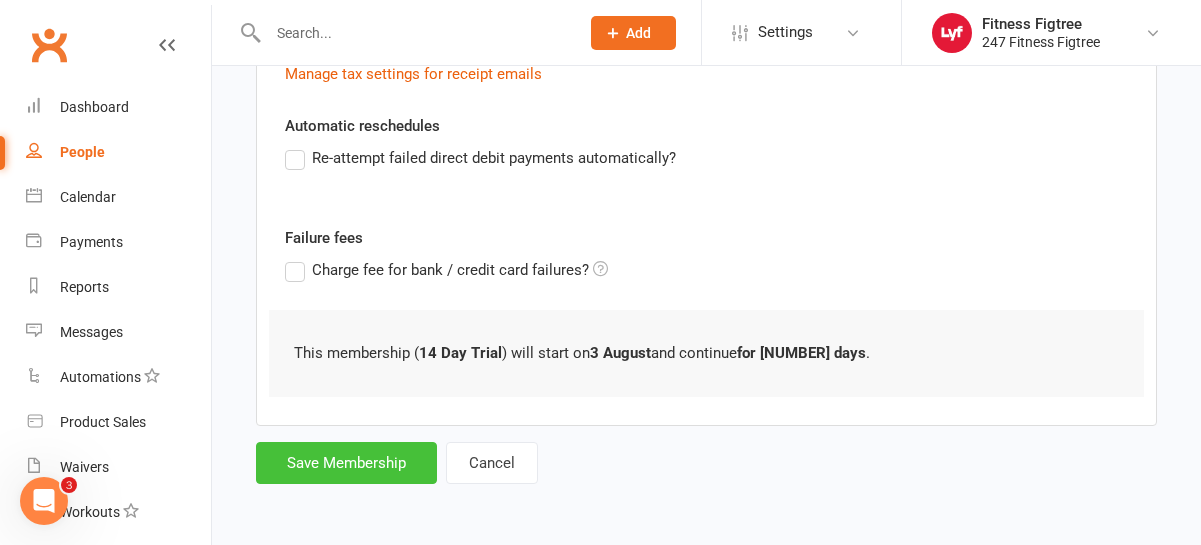 click on "Save Membership" at bounding box center (346, 463) 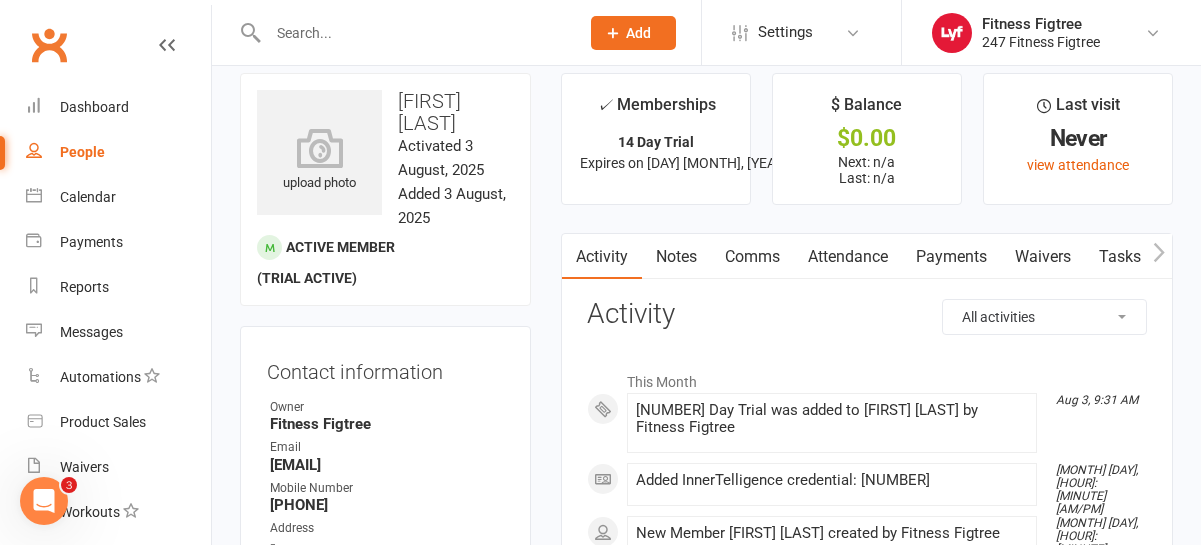 scroll, scrollTop: 0, scrollLeft: 0, axis: both 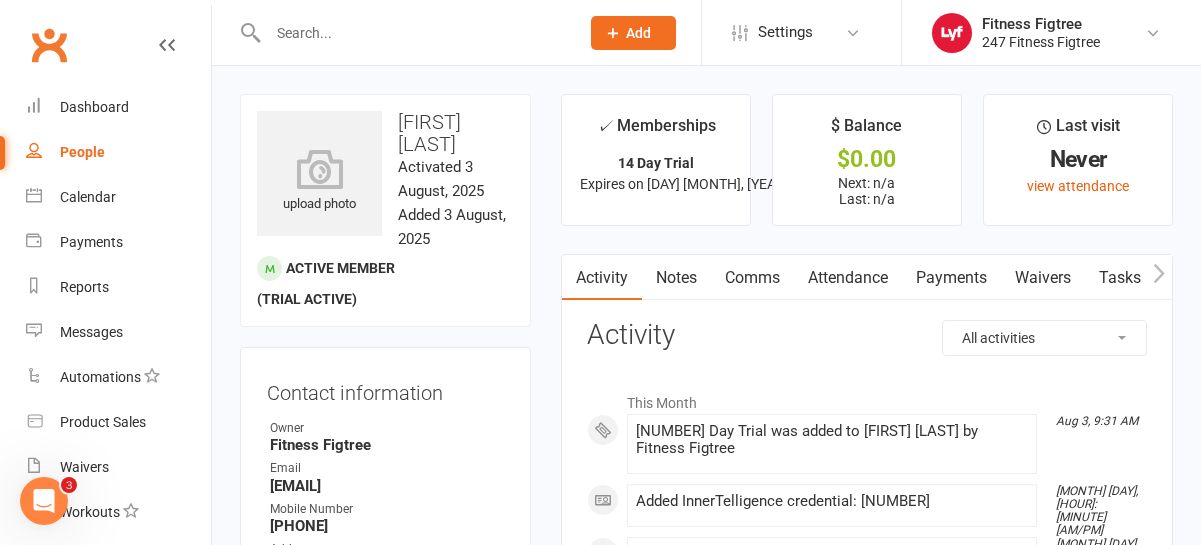 click at bounding box center [413, 33] 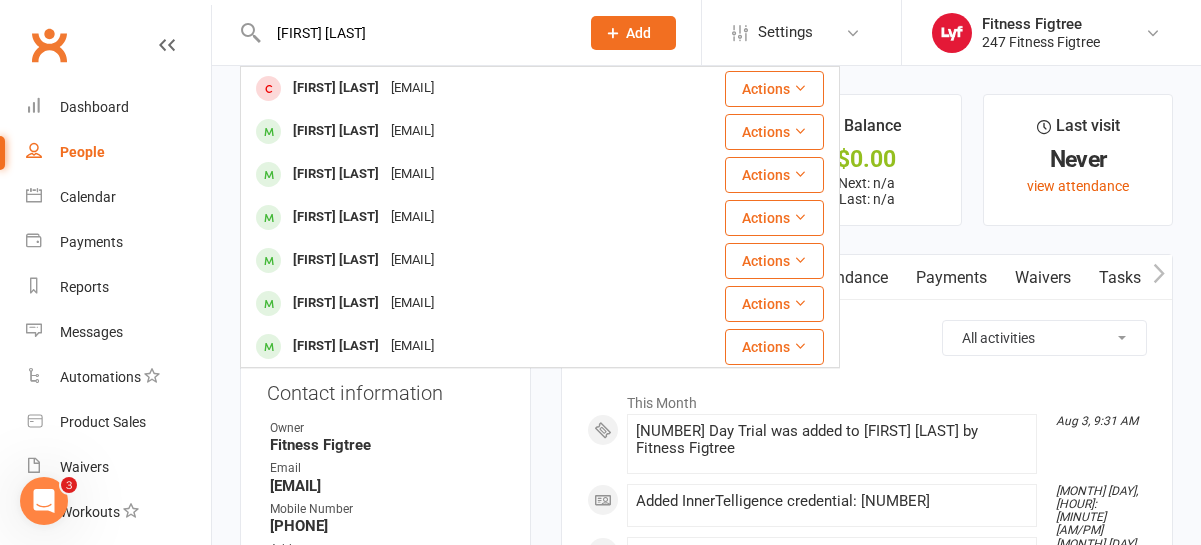 type on "[FIRST] [LAST]" 